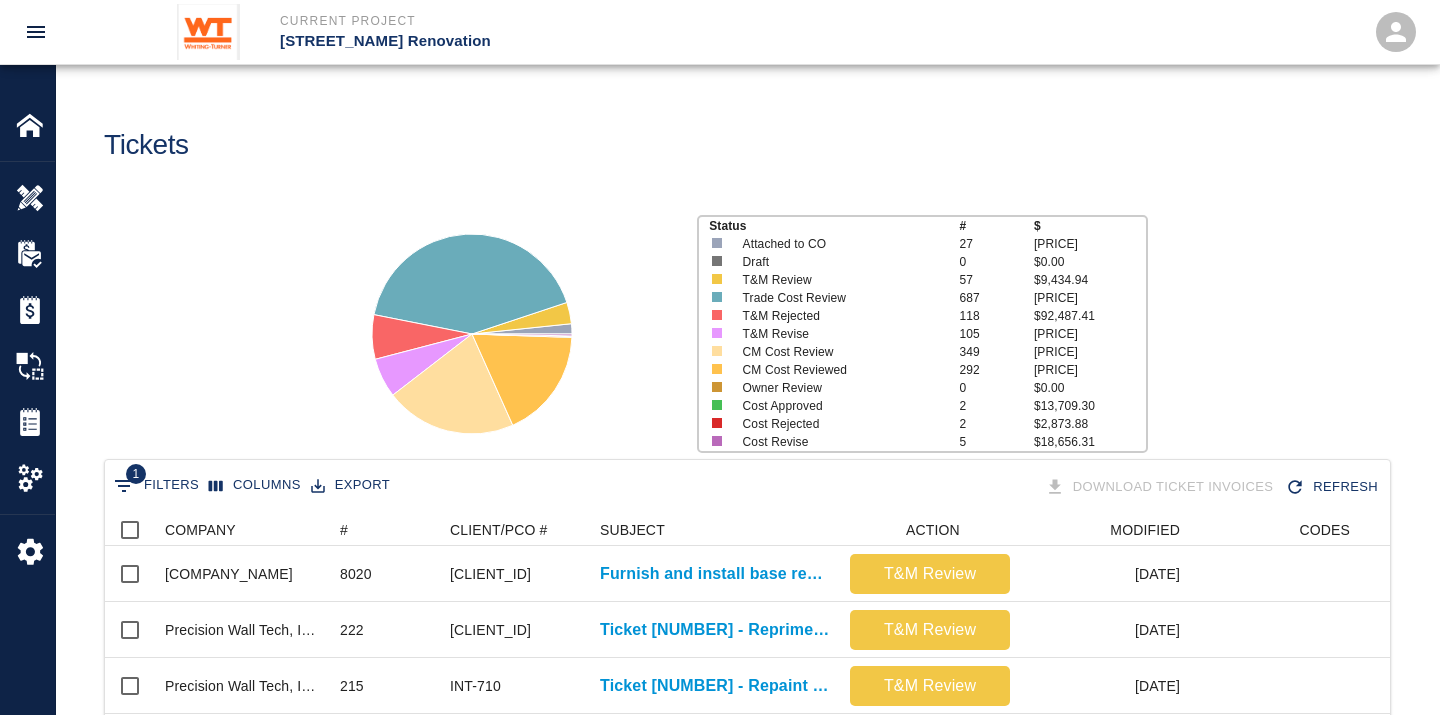 scroll, scrollTop: 111, scrollLeft: 0, axis: vertical 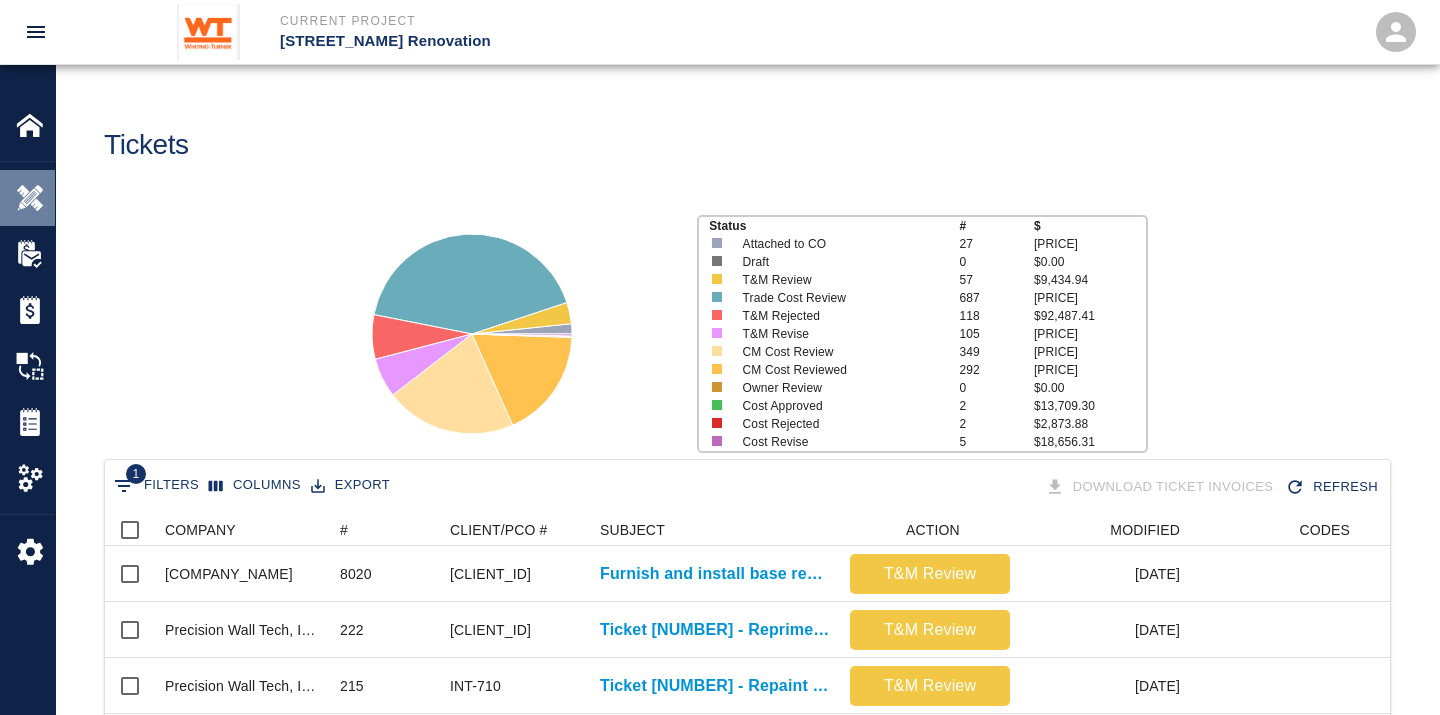 click at bounding box center [30, 198] 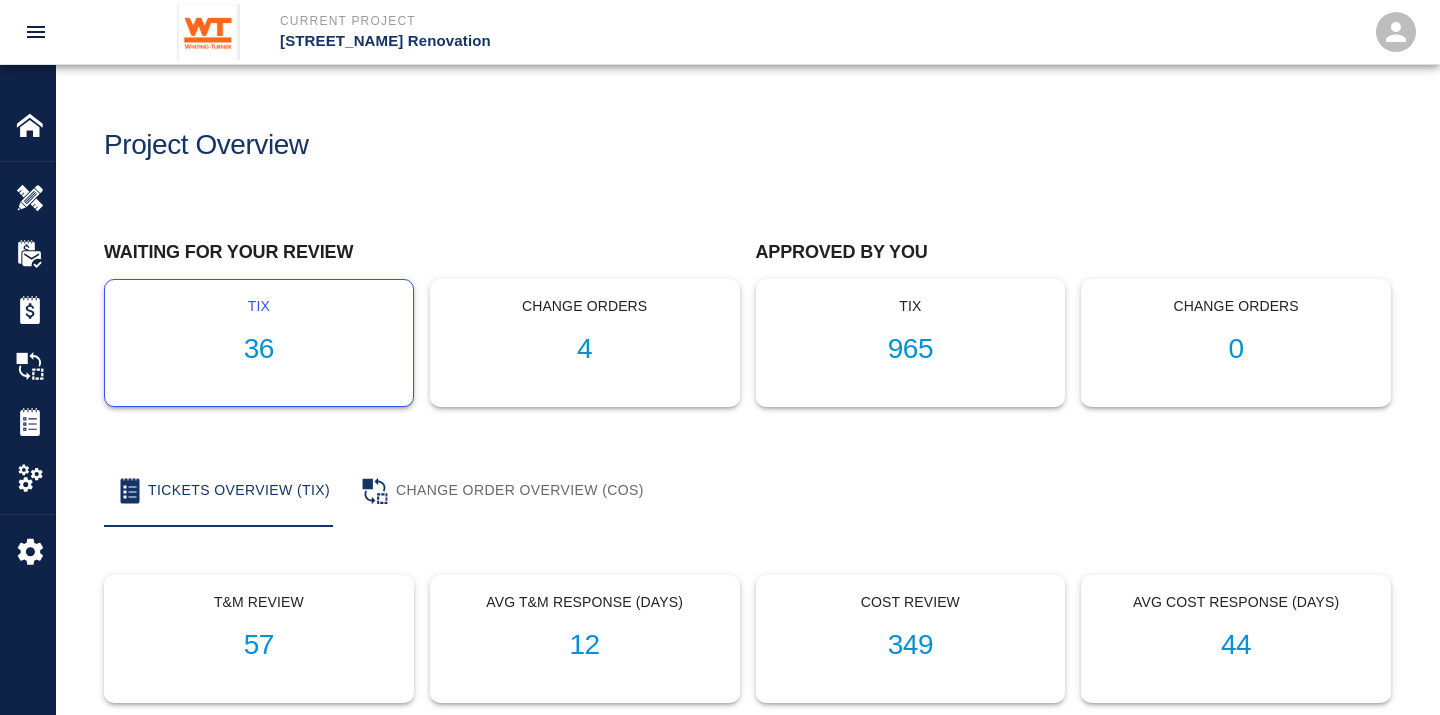 click on "36" at bounding box center [259, 349] 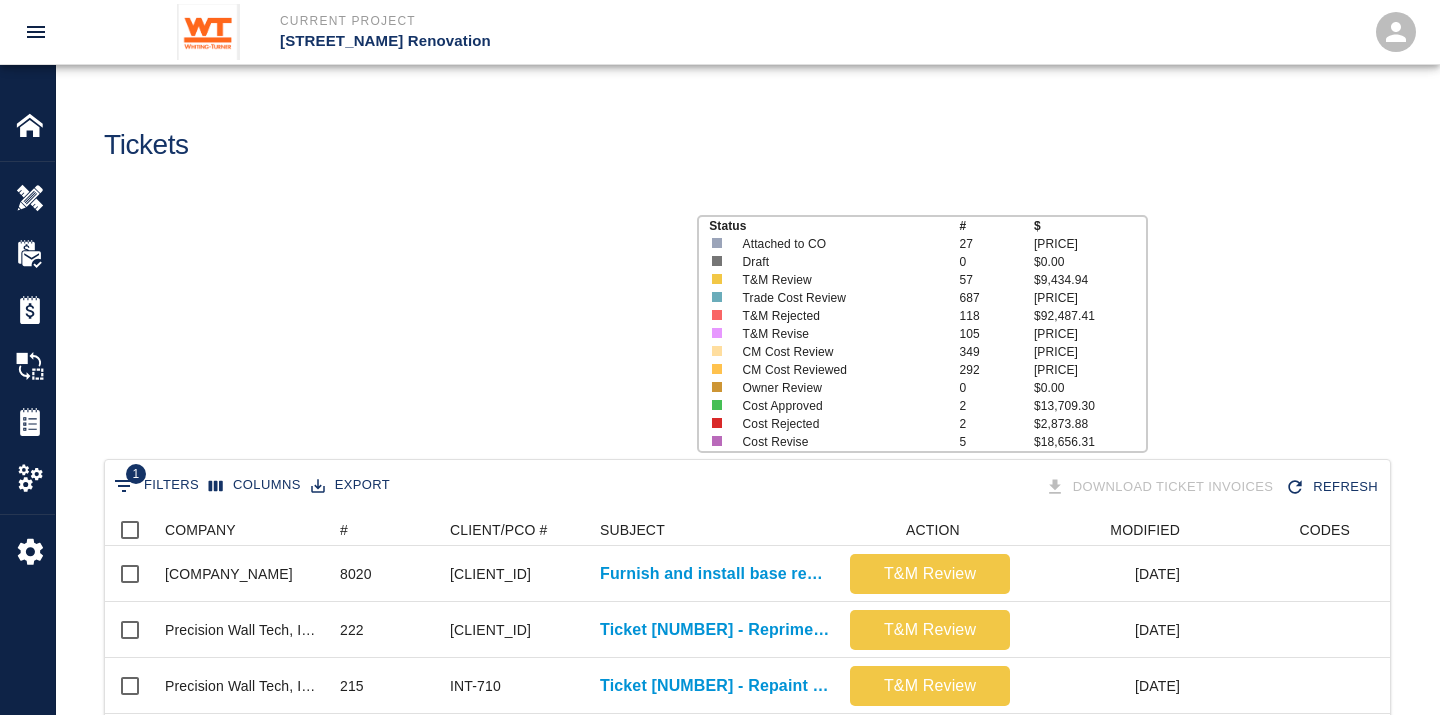scroll, scrollTop: 17, scrollLeft: 17, axis: both 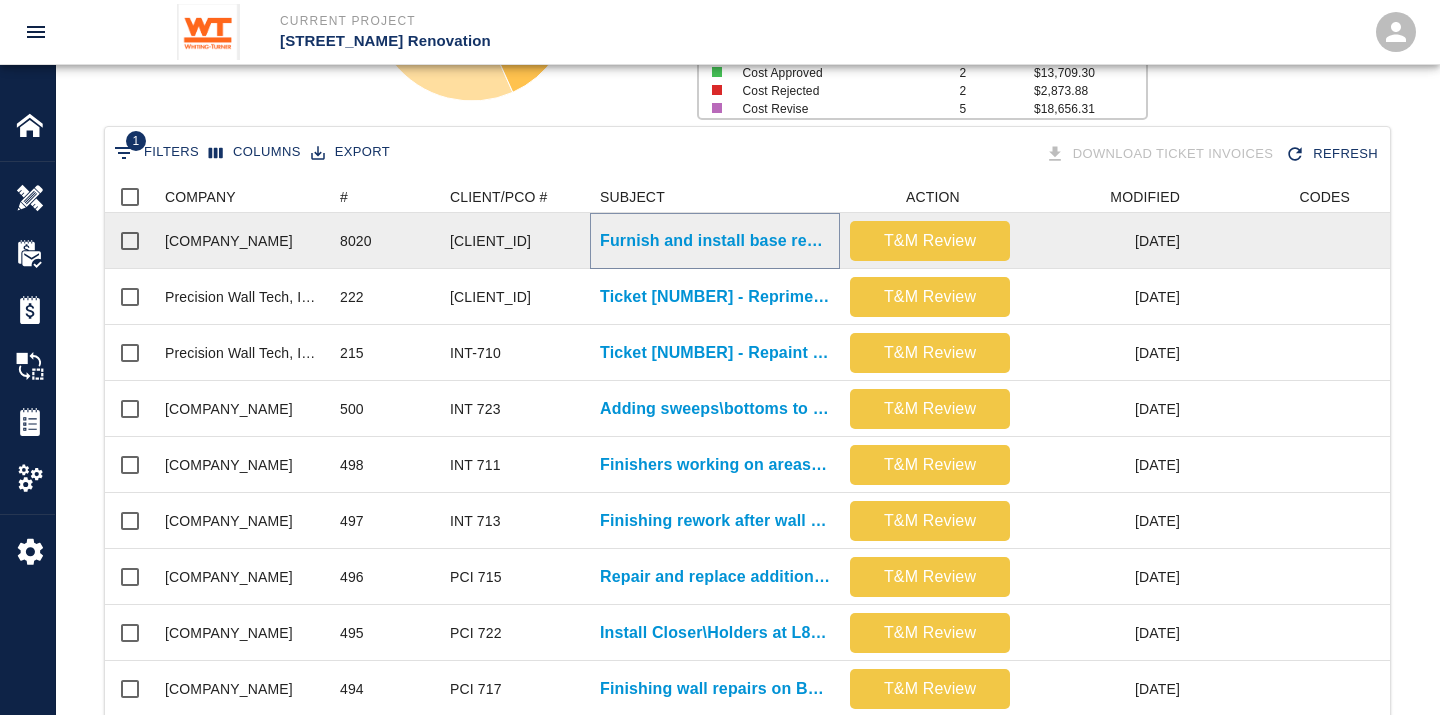 click on "Furnish and install base reveal under WDA-1 Panels" at bounding box center (715, 241) 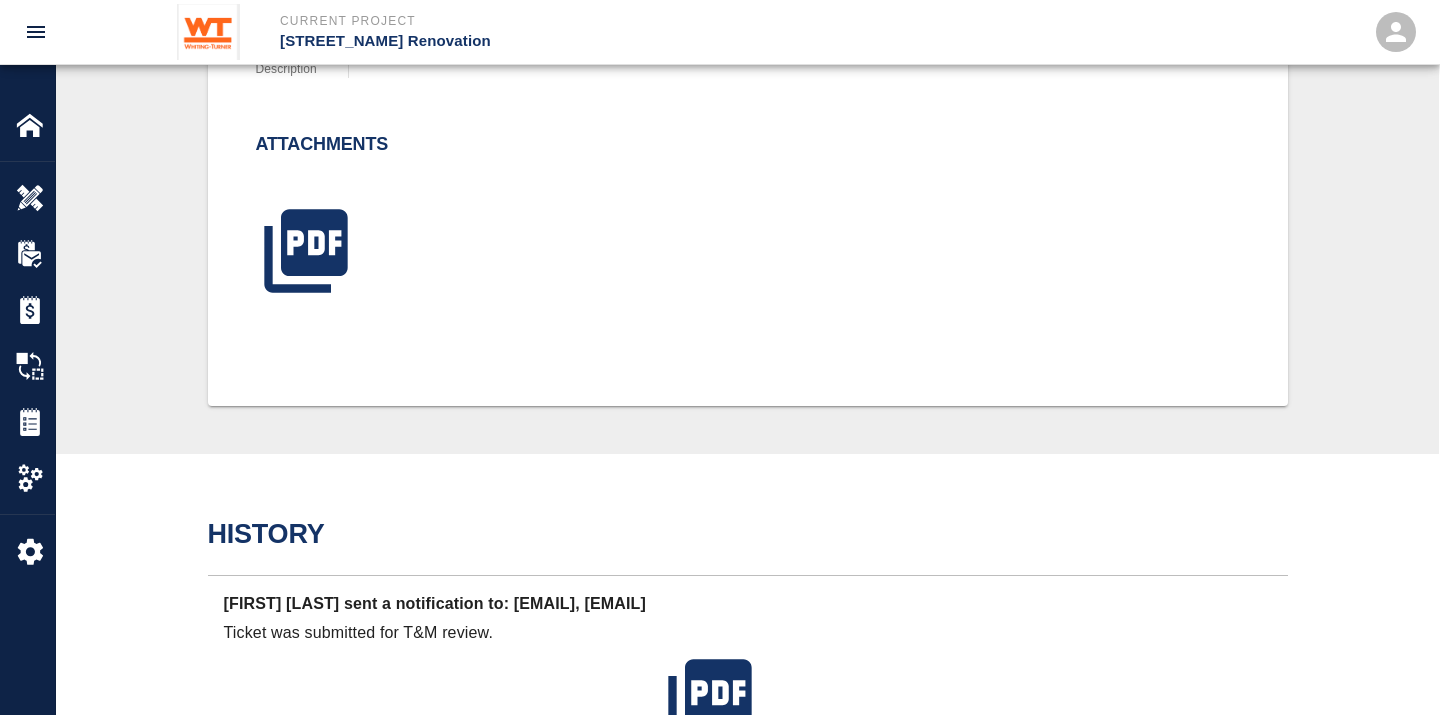scroll, scrollTop: 530, scrollLeft: 0, axis: vertical 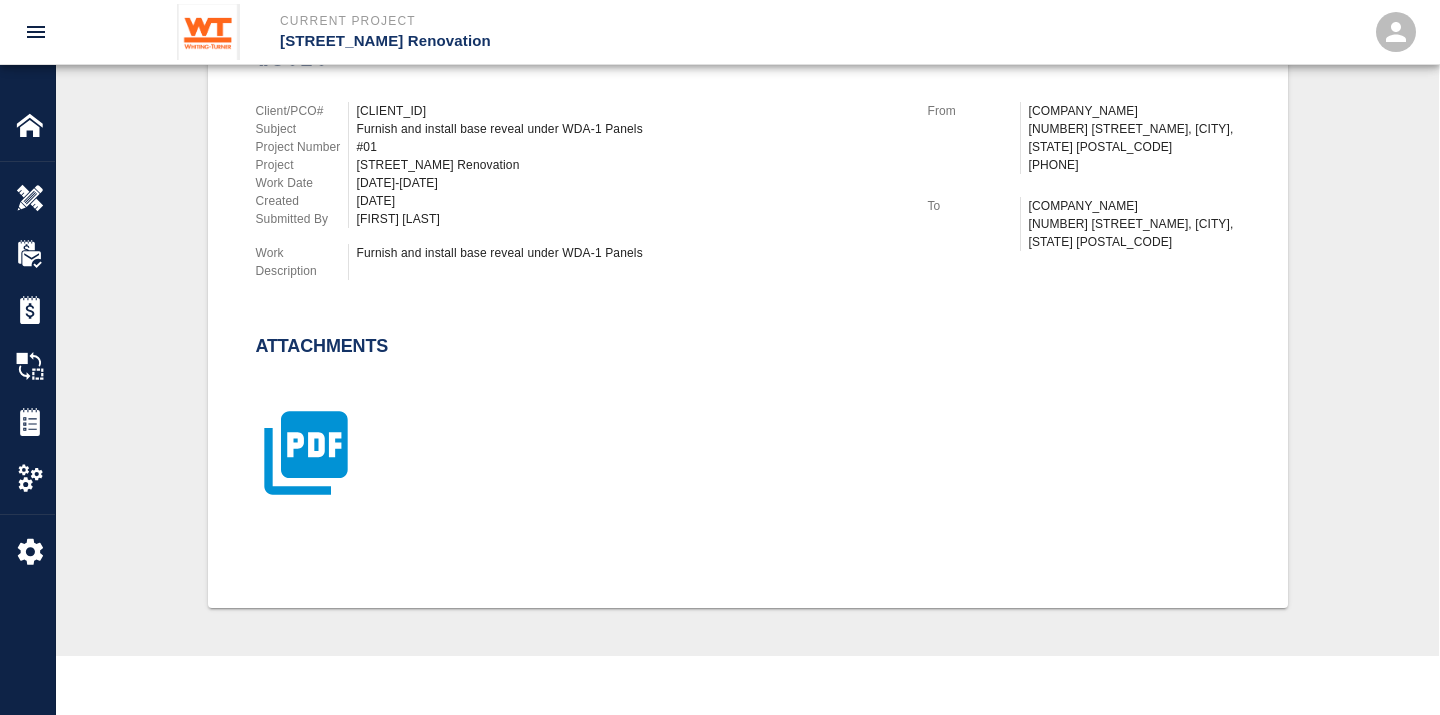 click 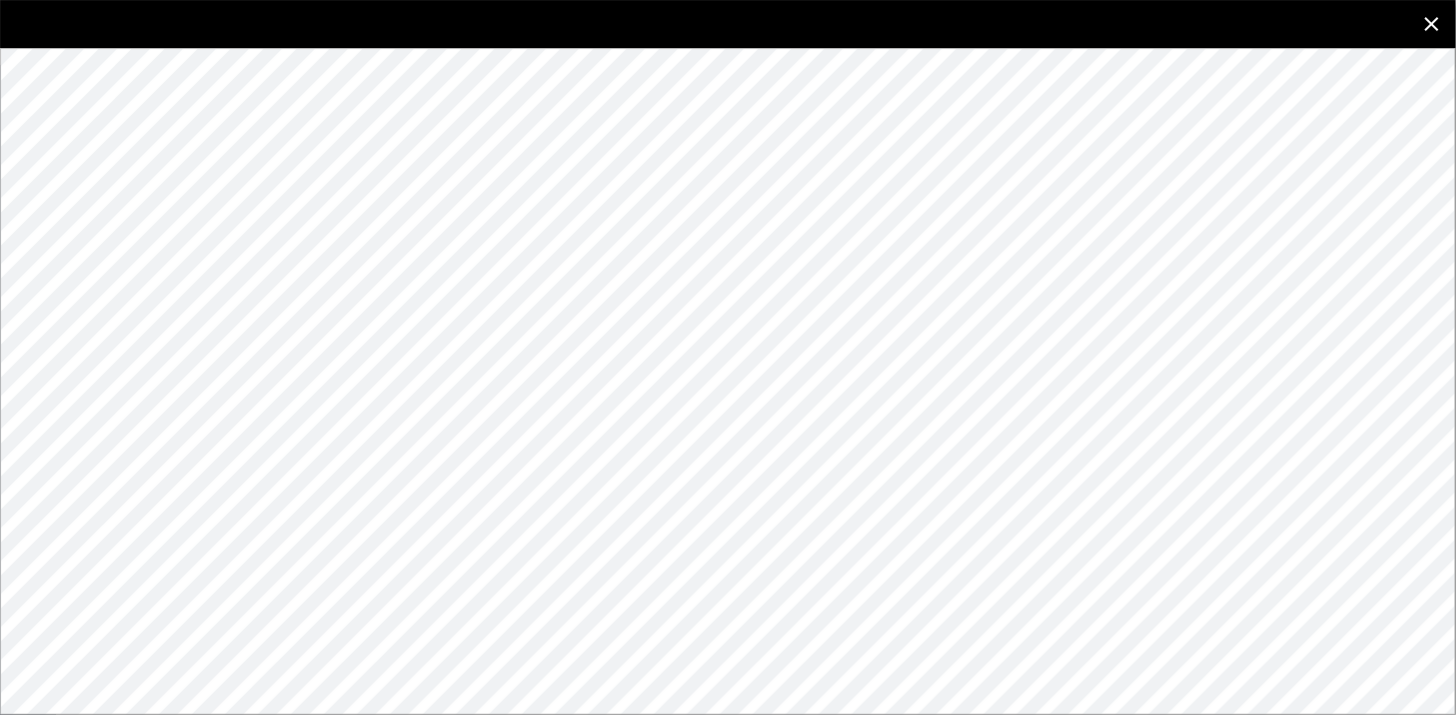 click 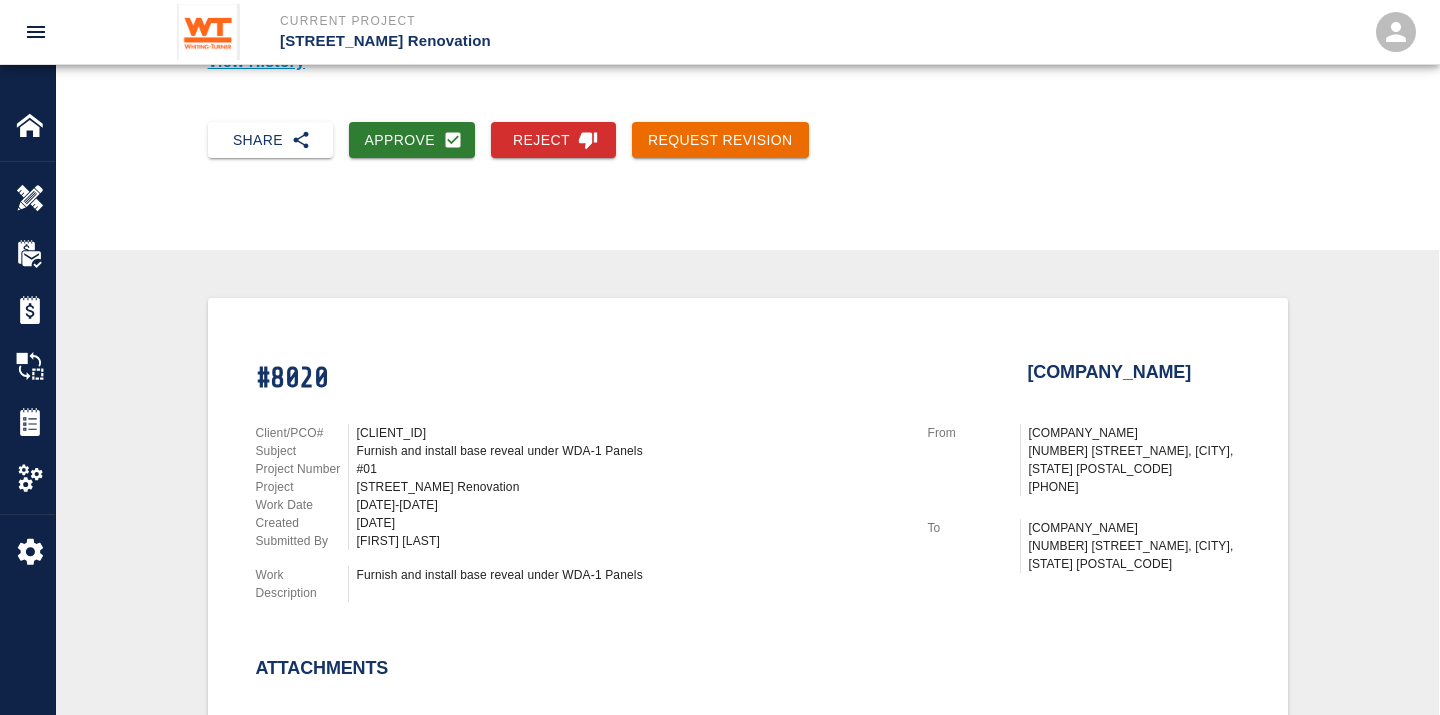 scroll, scrollTop: 196, scrollLeft: 0, axis: vertical 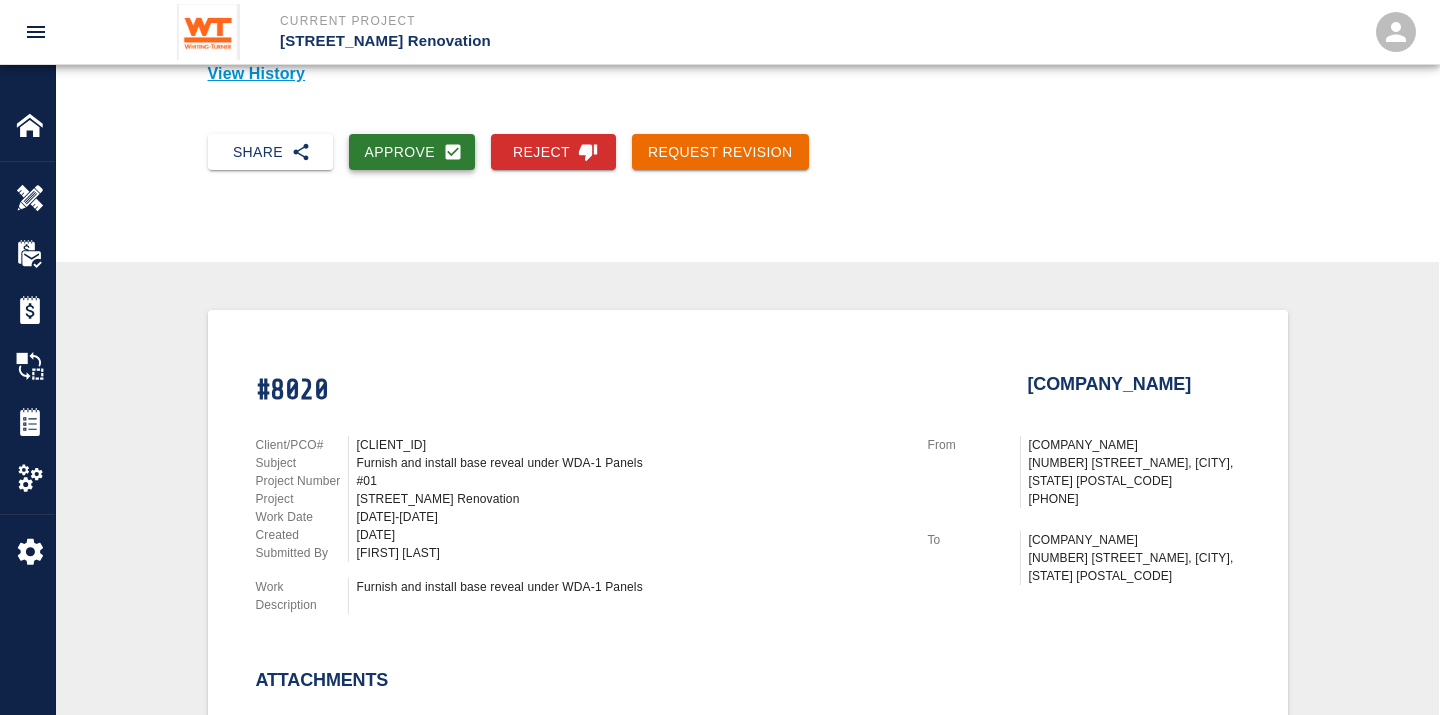 click on "Approve" at bounding box center [412, 152] 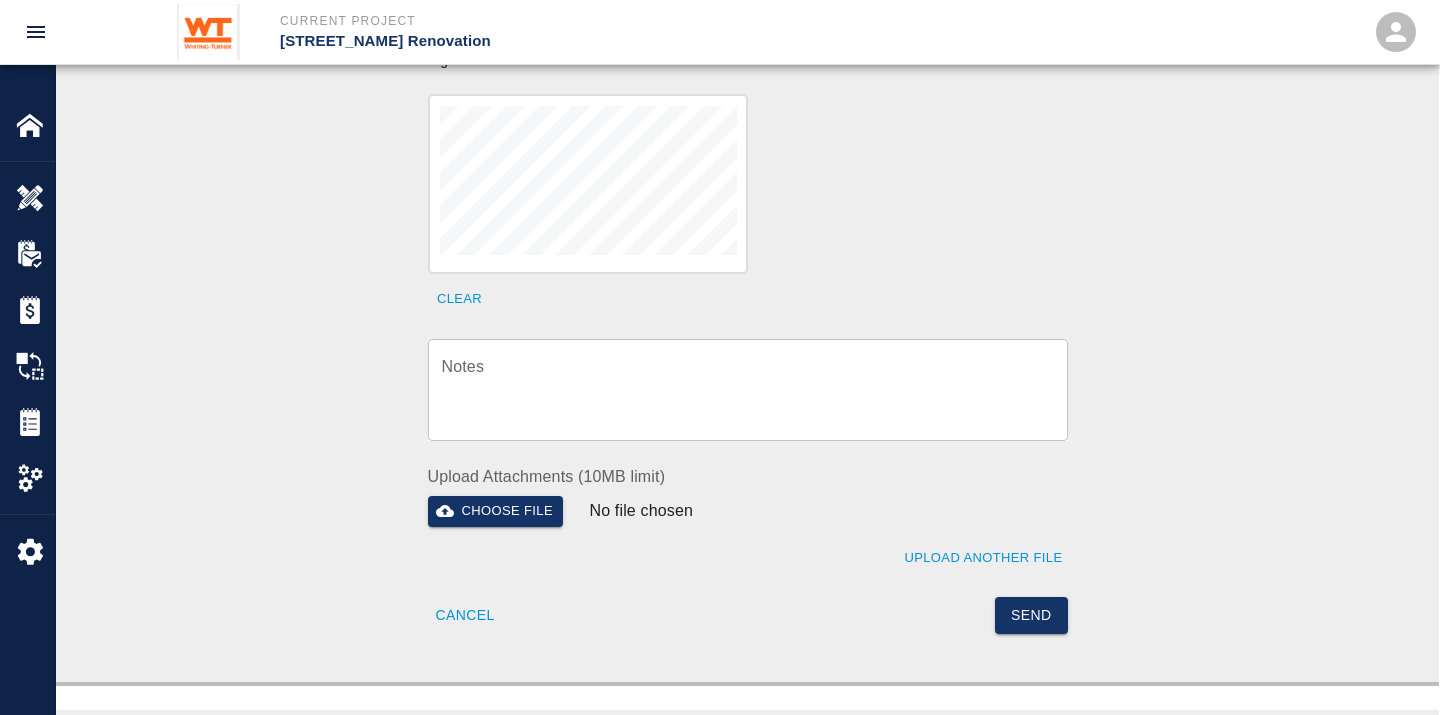 scroll, scrollTop: 752, scrollLeft: 0, axis: vertical 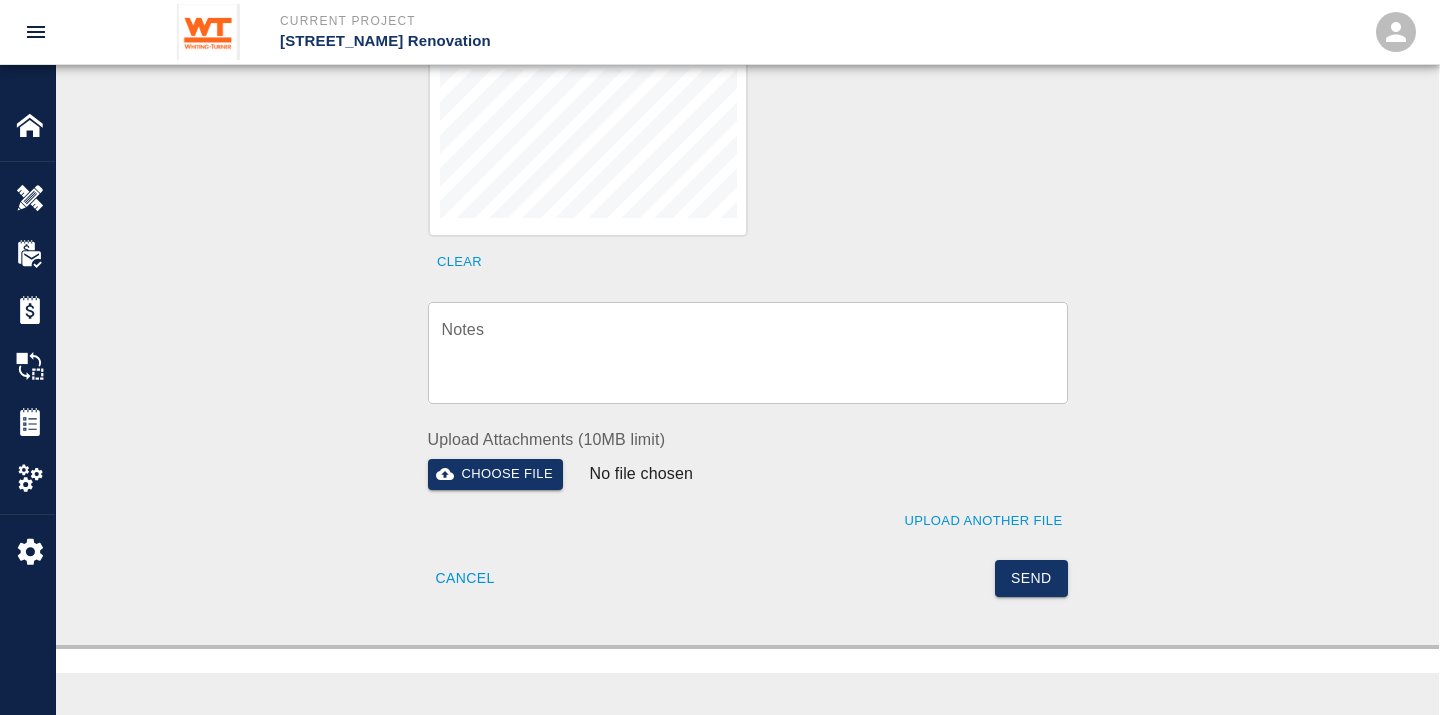 click on "Notes" at bounding box center (748, 352) 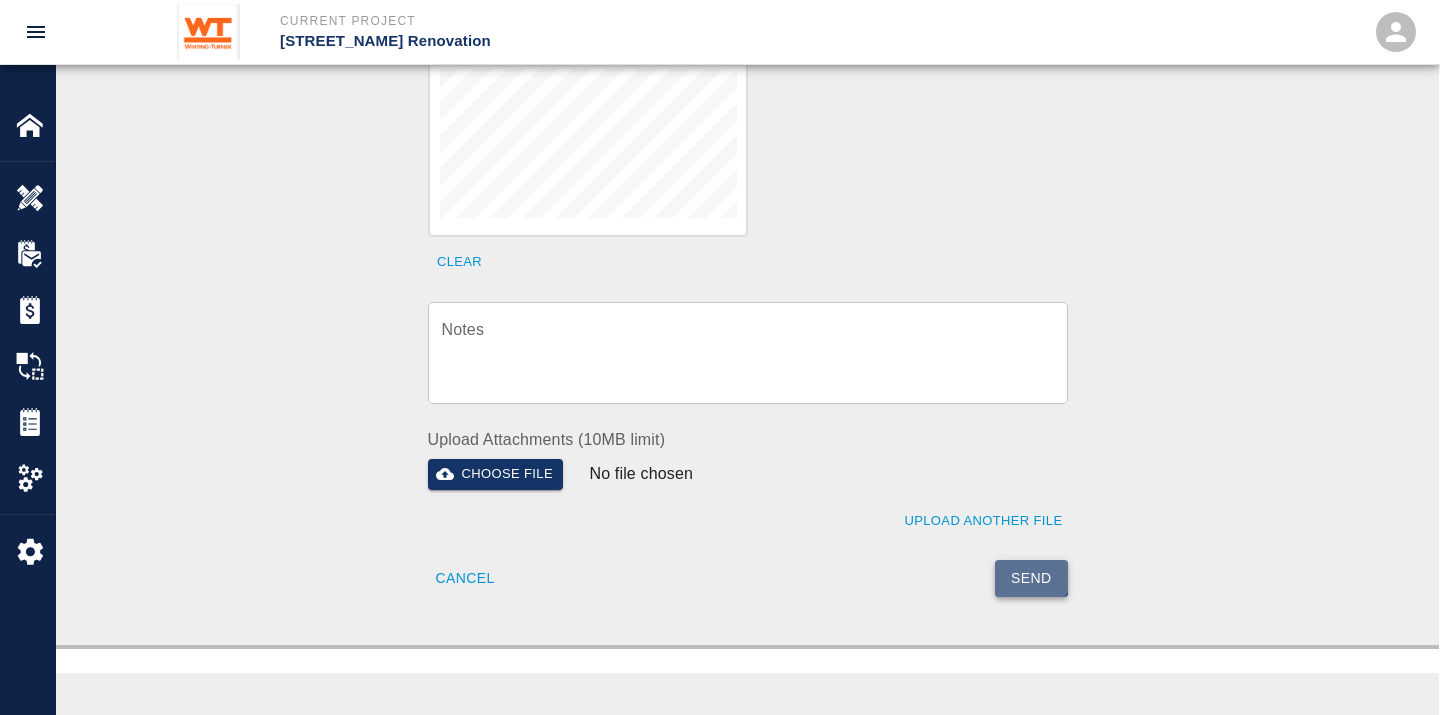 click on "Send" at bounding box center [1031, 578] 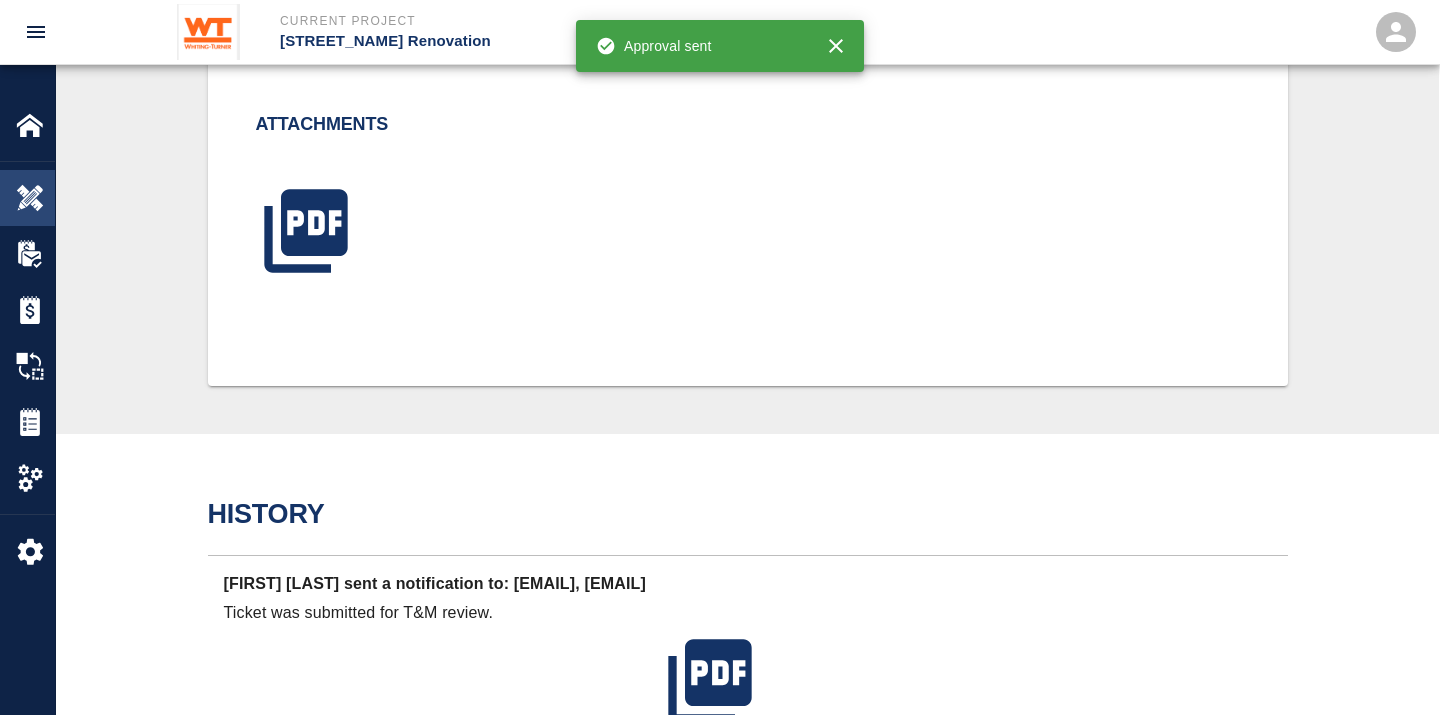 click at bounding box center (30, 198) 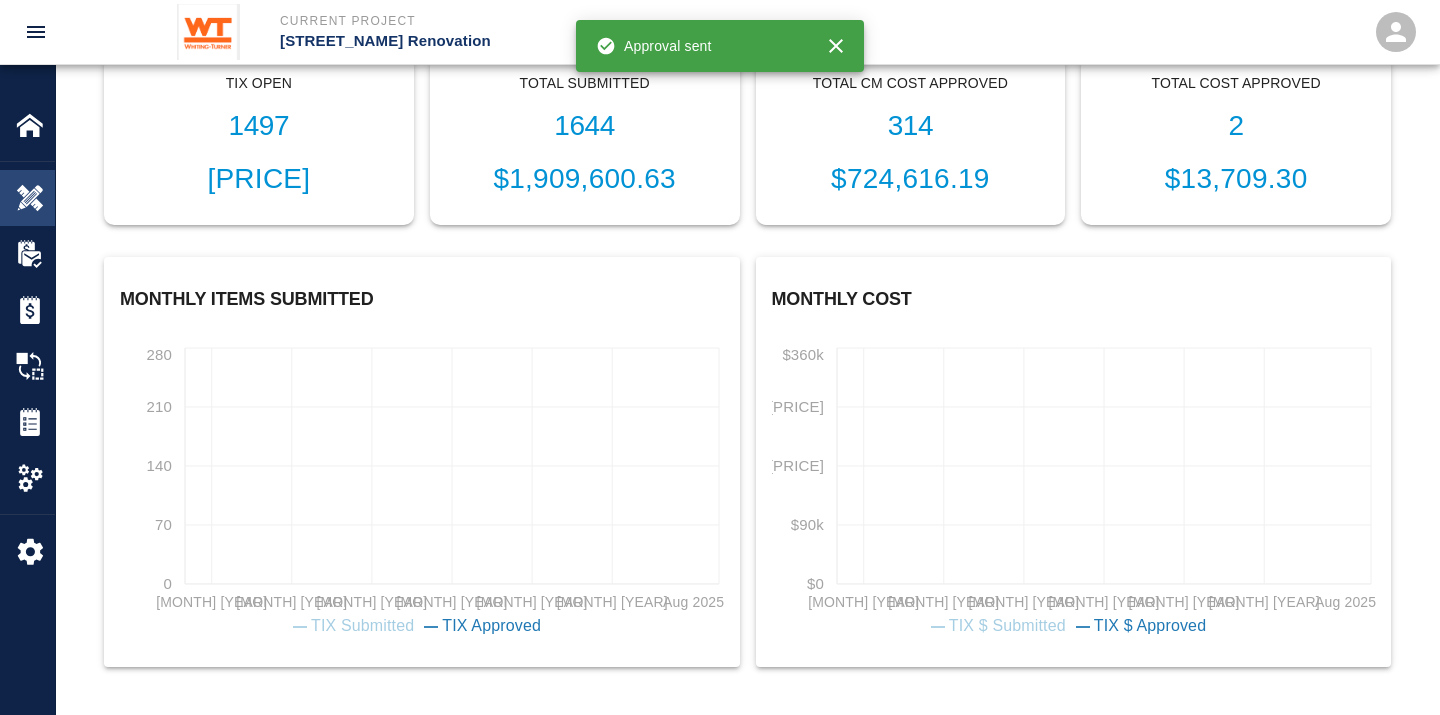 scroll, scrollTop: 678, scrollLeft: 0, axis: vertical 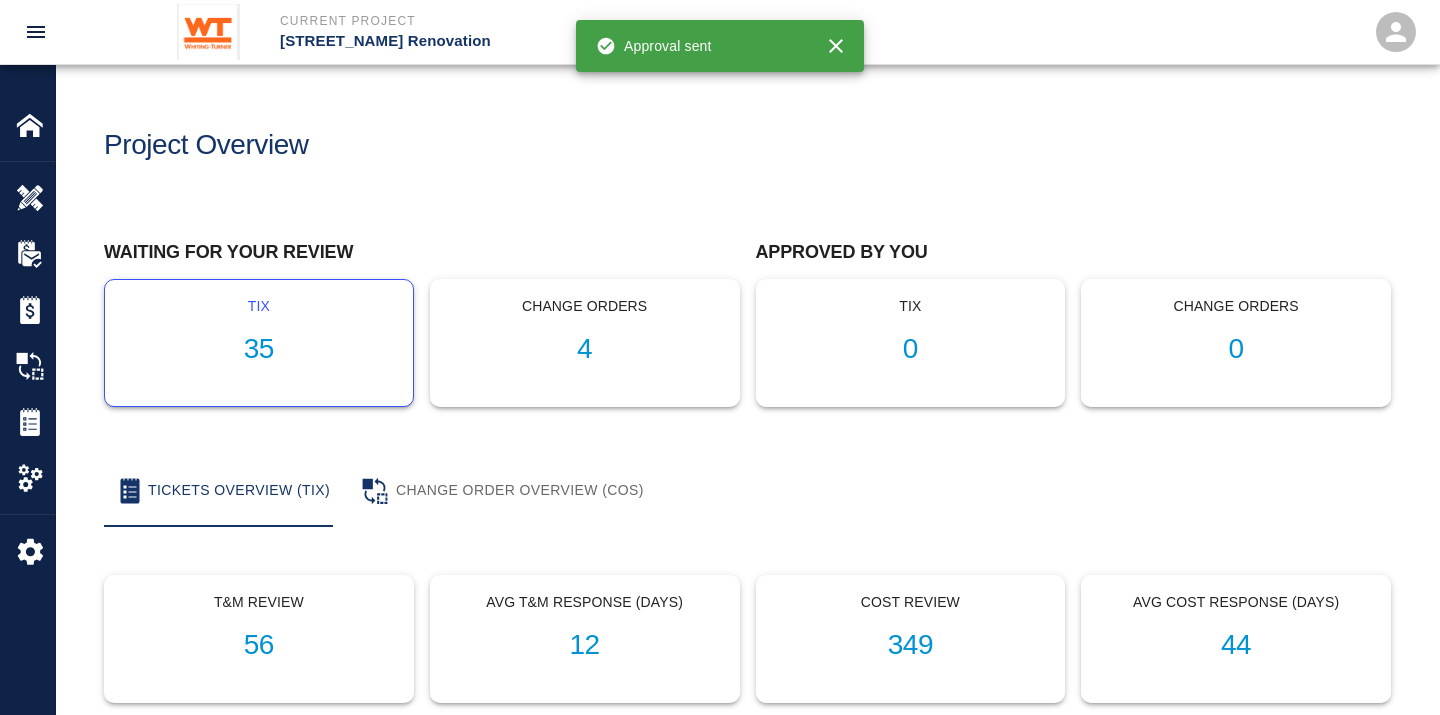 click on "35" at bounding box center [259, 349] 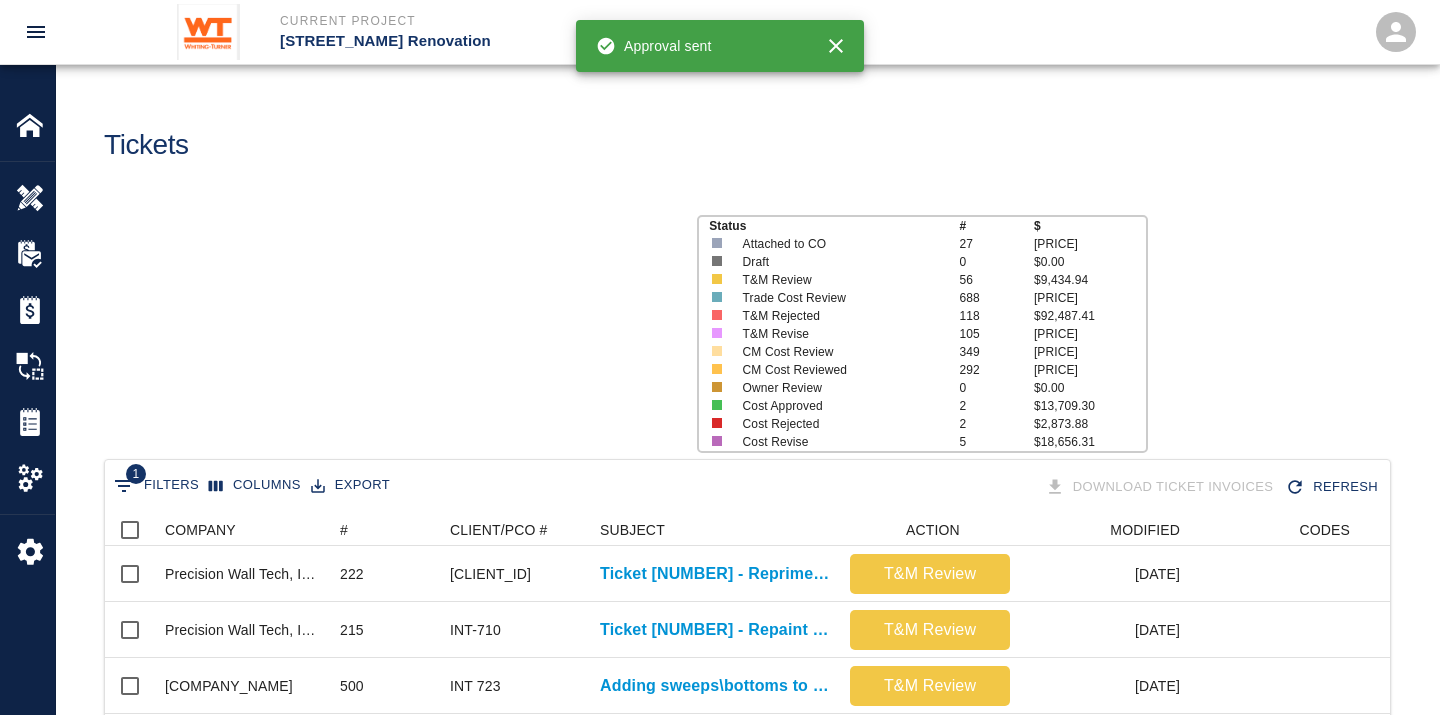 scroll, scrollTop: 17, scrollLeft: 17, axis: both 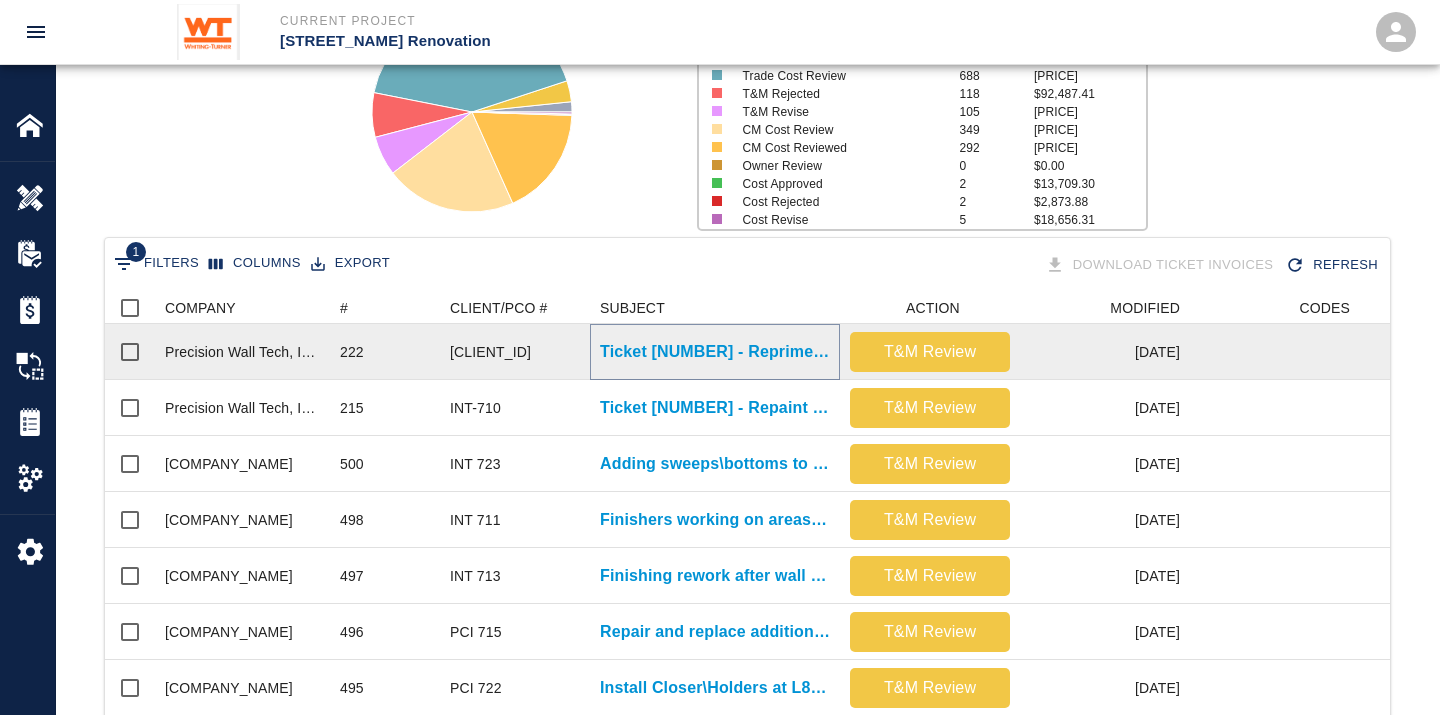 click on "Ticket [NUMBER] - Reprime WCG walls in stair 1 and in lounge 3014" at bounding box center (715, 352) 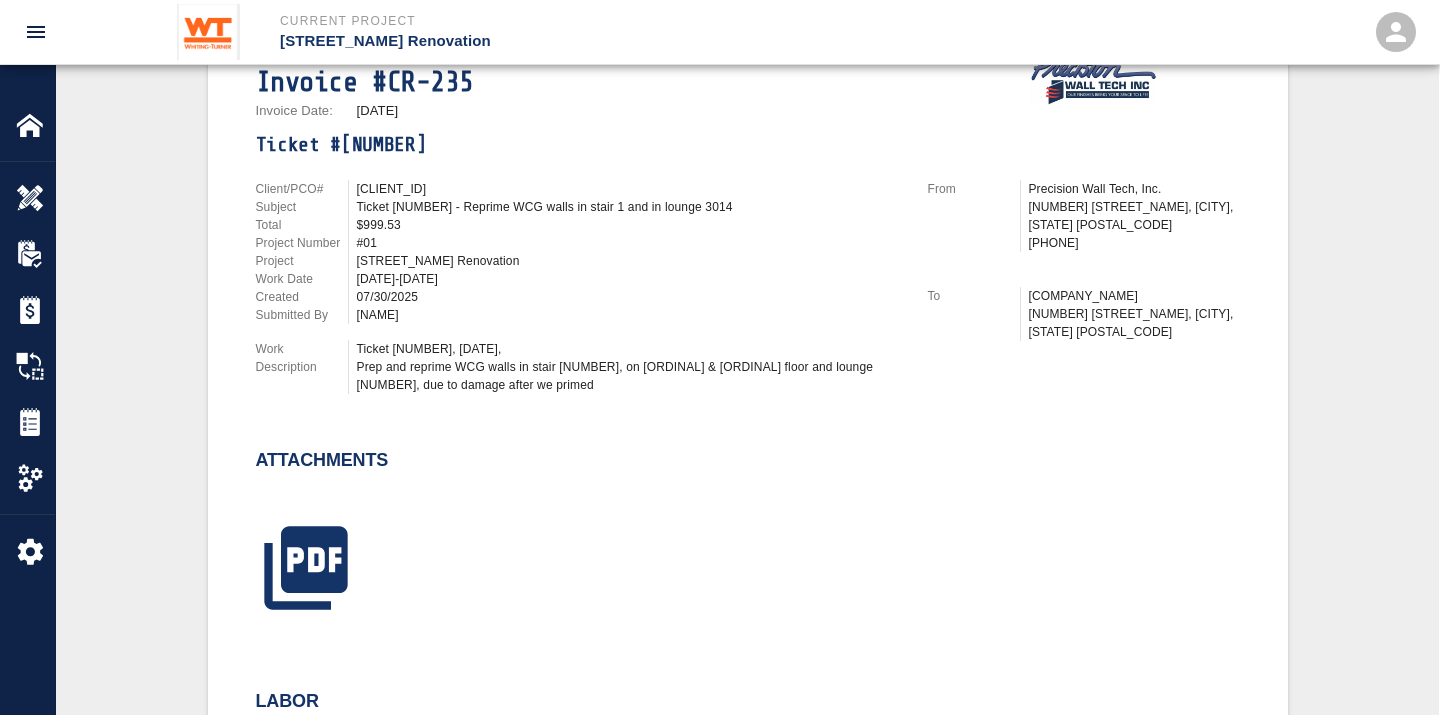 scroll, scrollTop: 555, scrollLeft: 0, axis: vertical 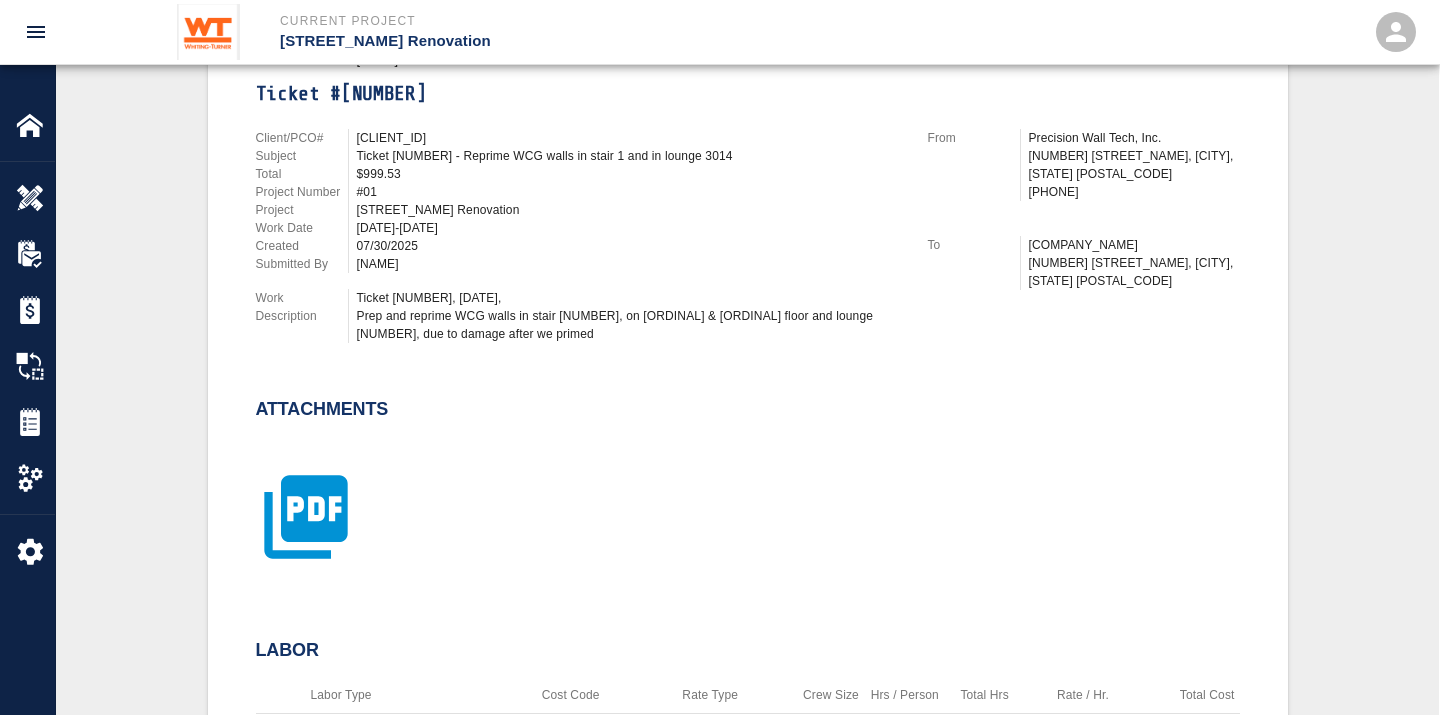 click 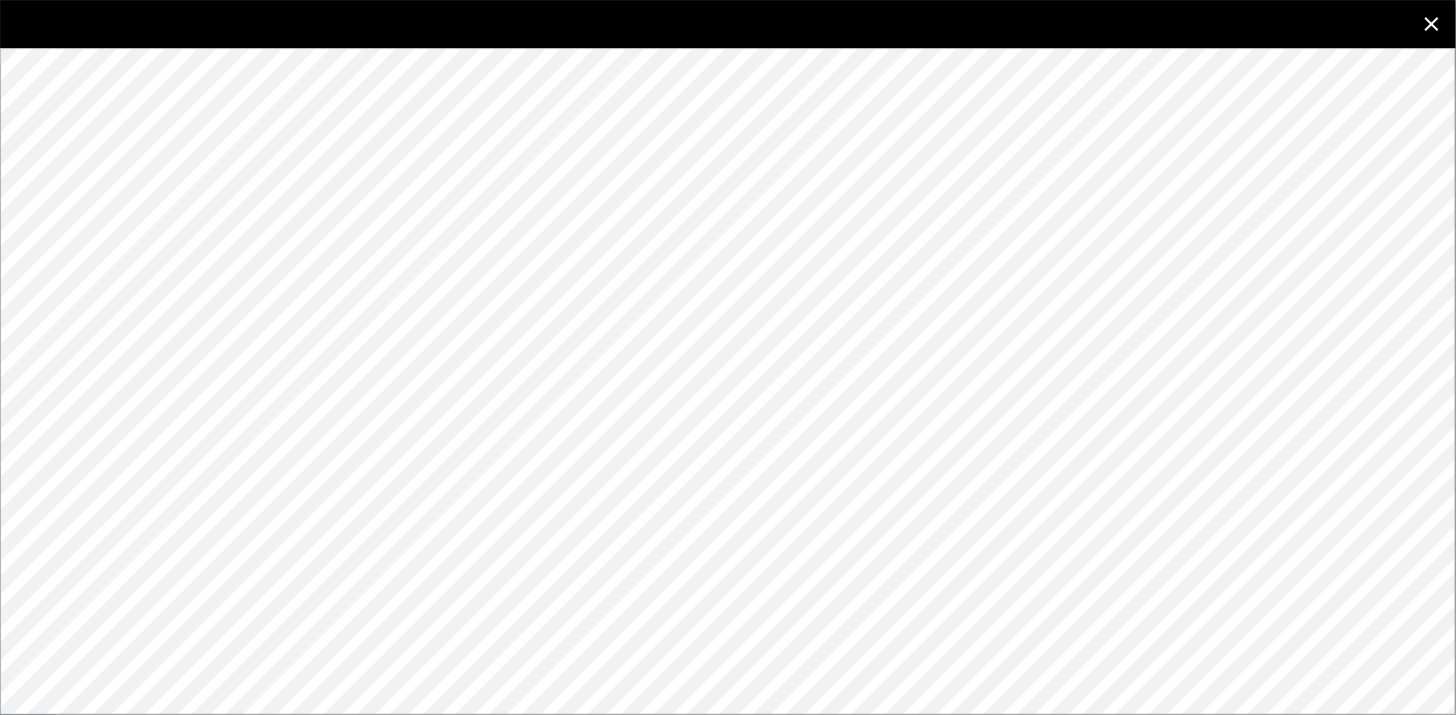 click 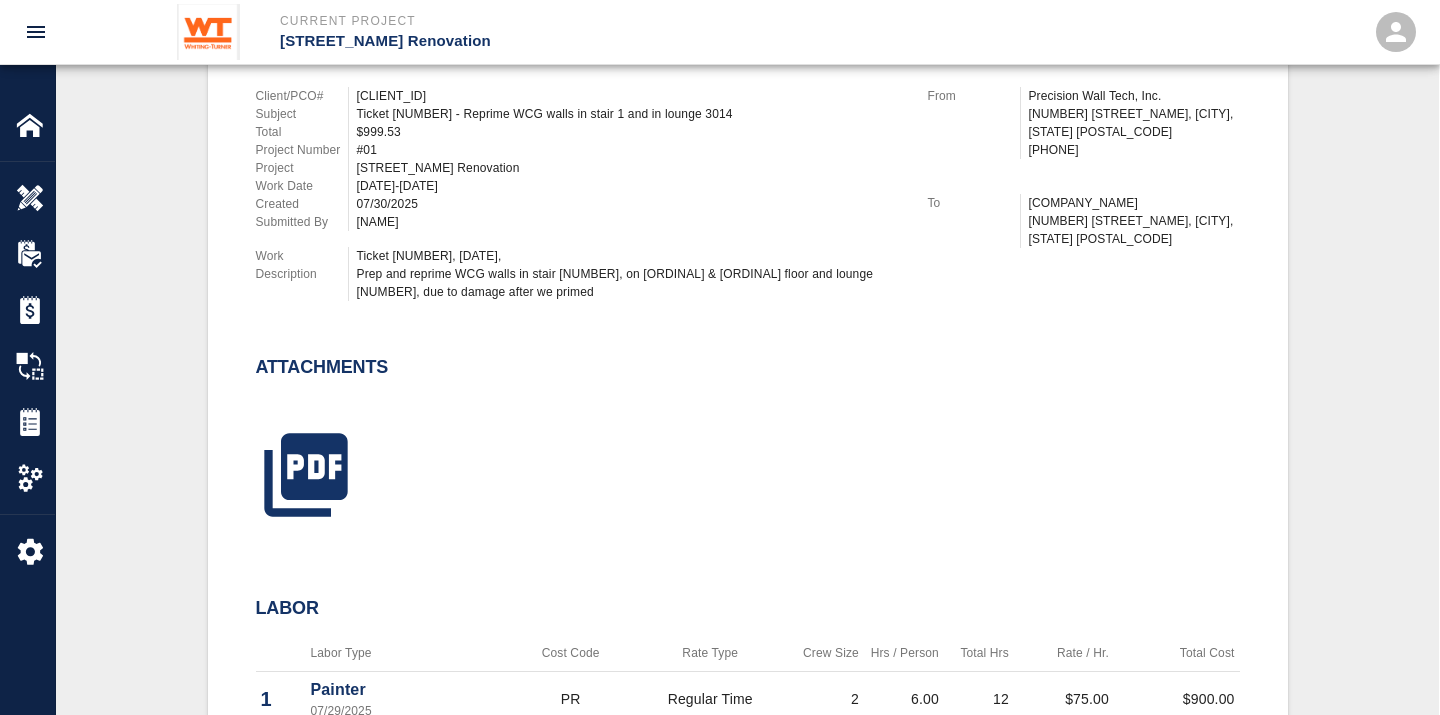 scroll, scrollTop: 111, scrollLeft: 0, axis: vertical 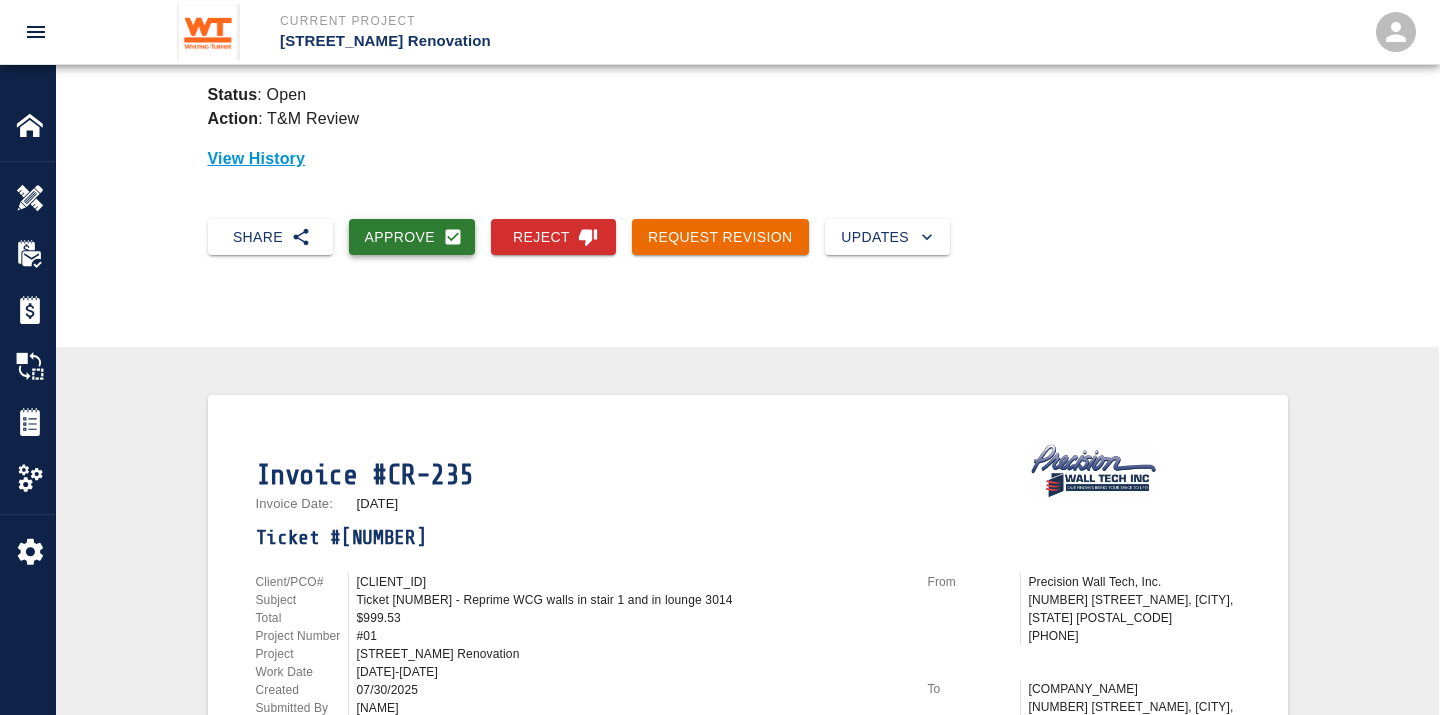 click on "Approve" at bounding box center [412, 237] 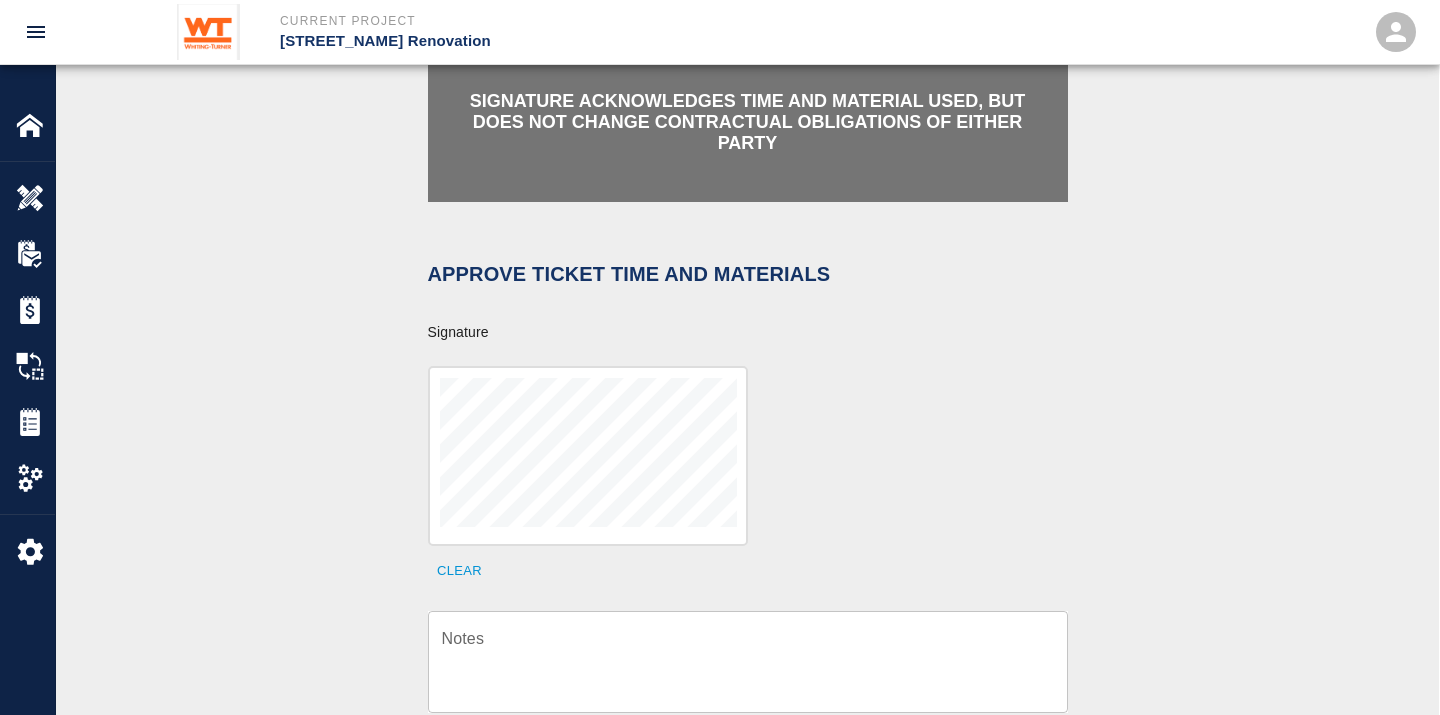 scroll, scrollTop: 444, scrollLeft: 0, axis: vertical 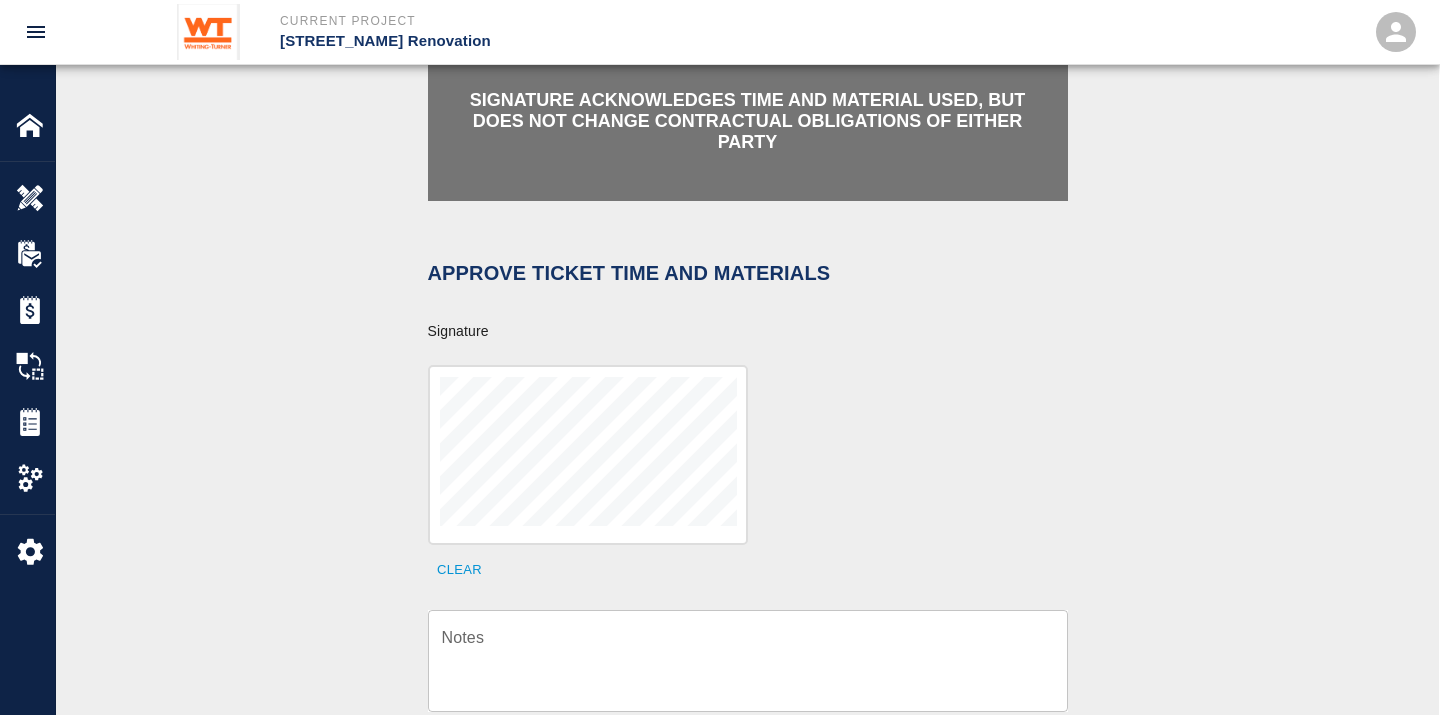 click on "Clear" at bounding box center [736, 463] 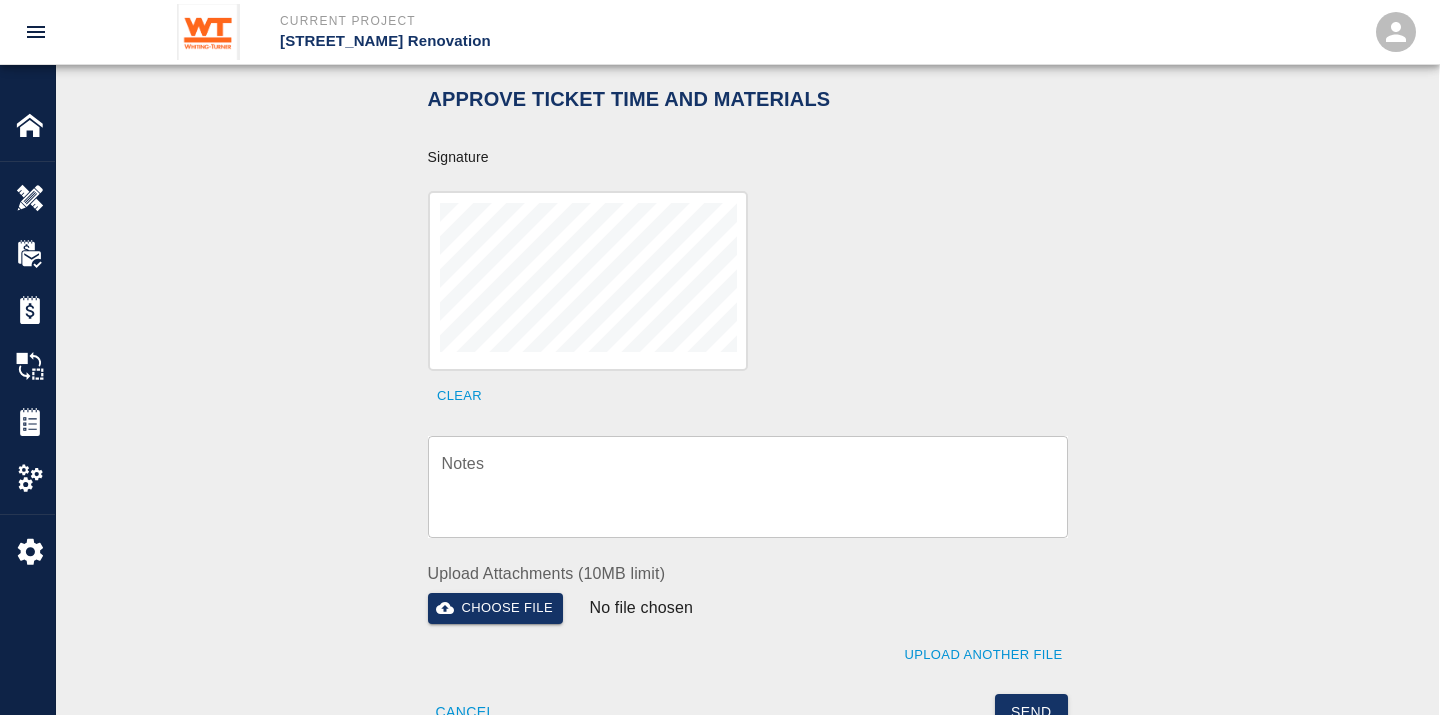 scroll, scrollTop: 777, scrollLeft: 0, axis: vertical 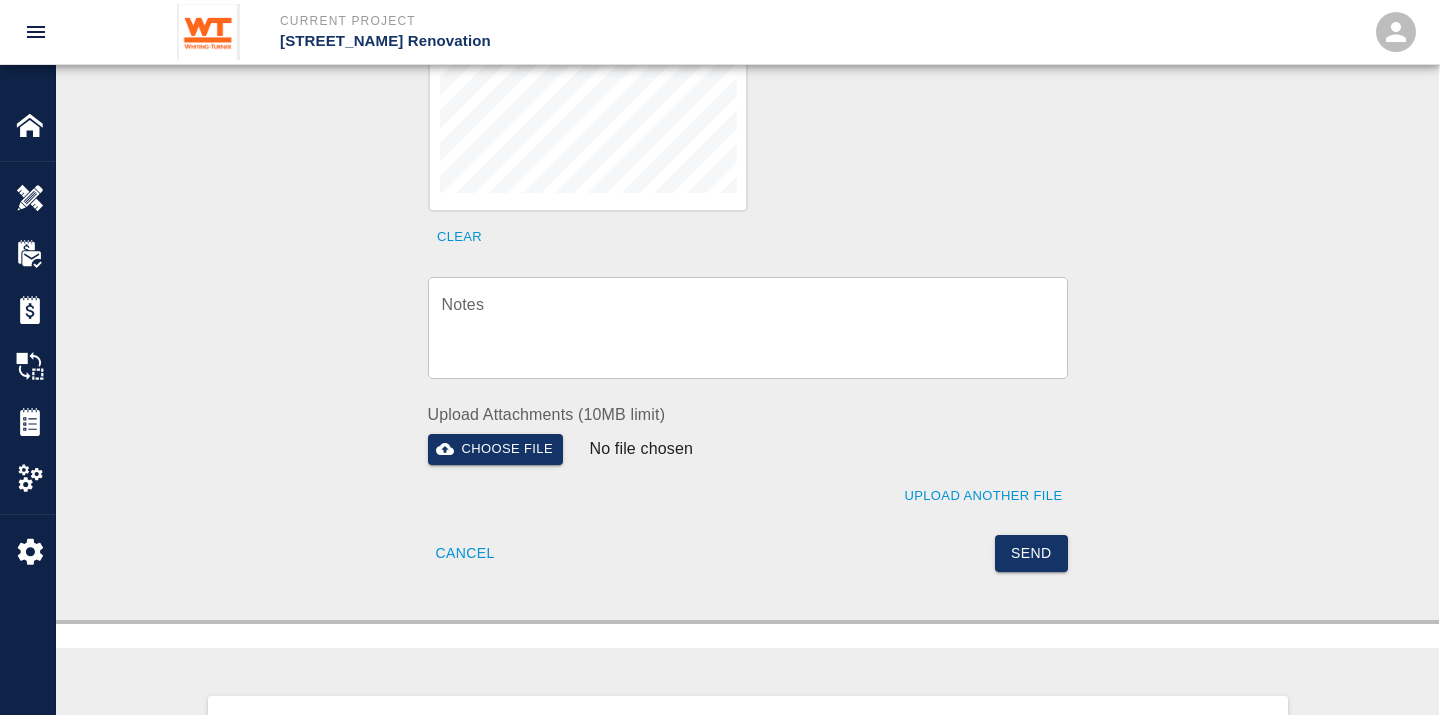 click on "Notes" at bounding box center [748, 327] 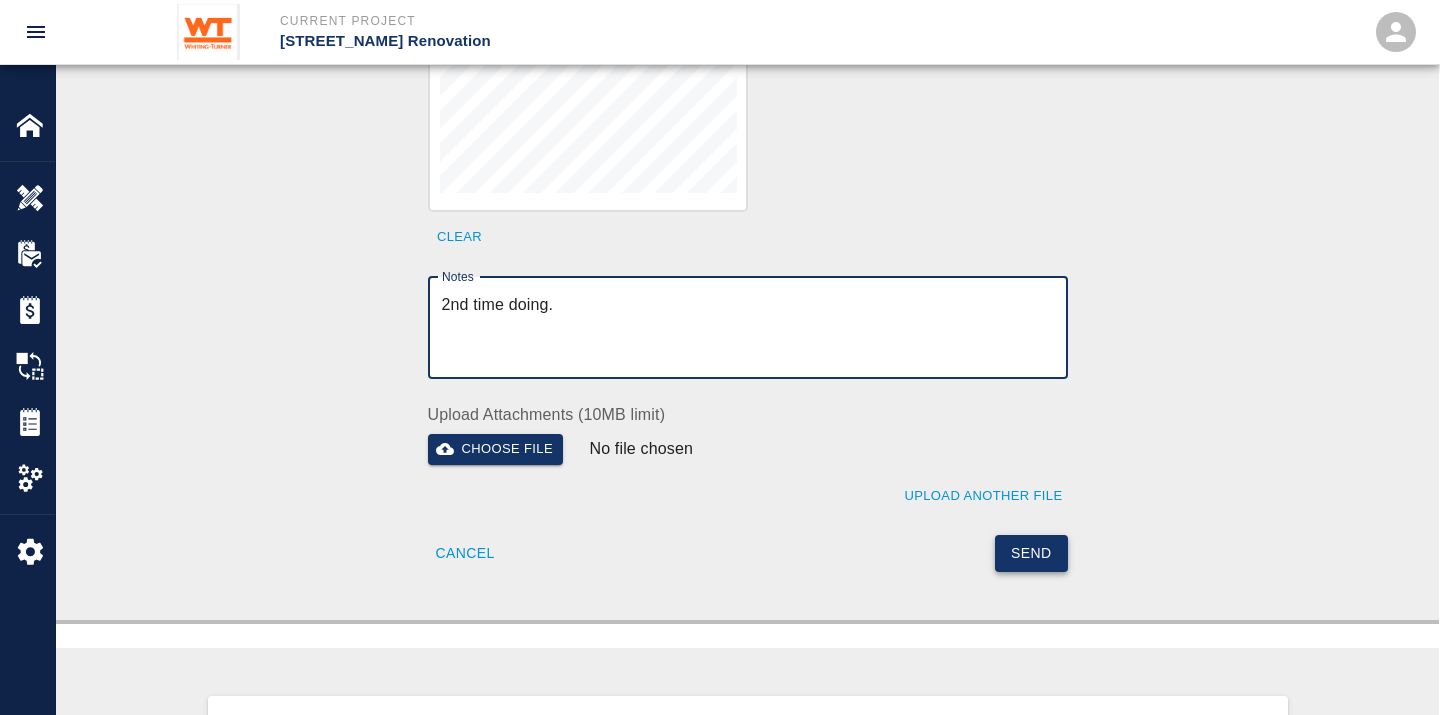type on "2nd time doing." 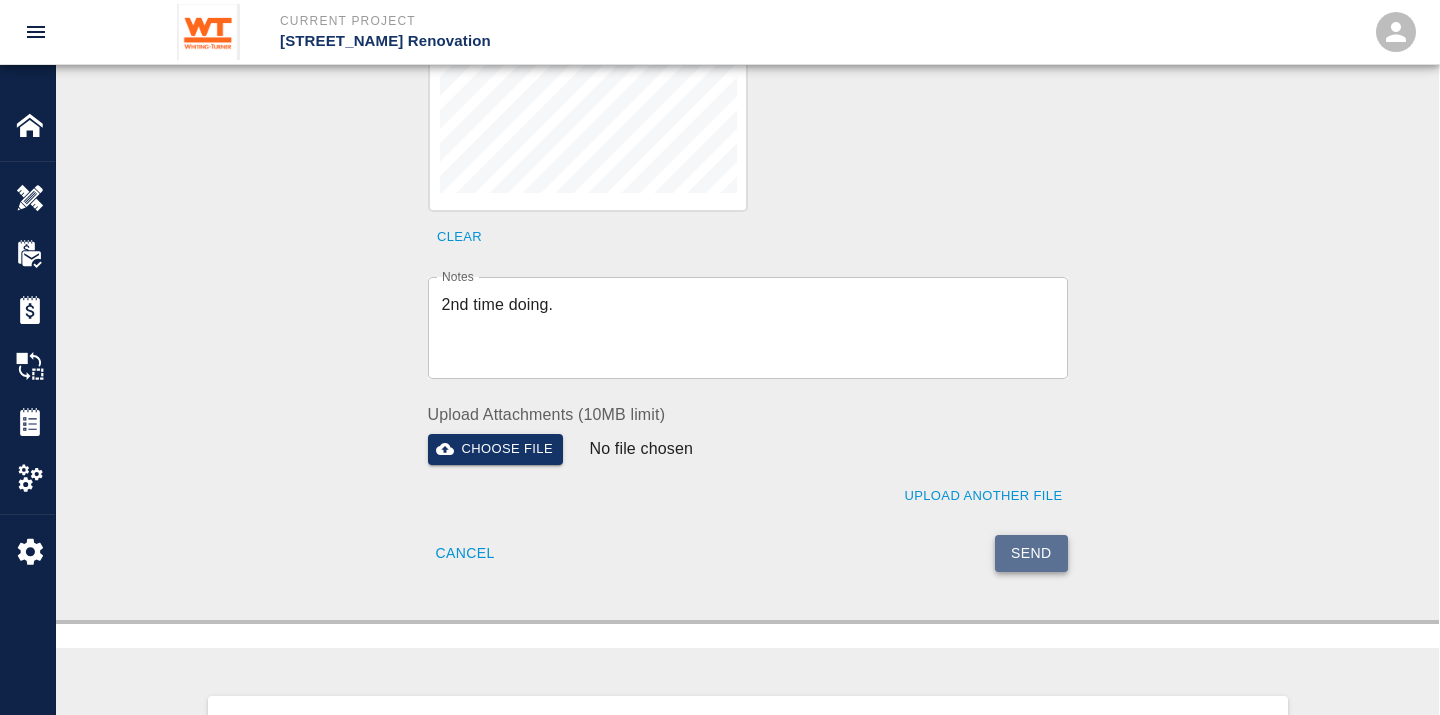 click on "Send" at bounding box center [1031, 553] 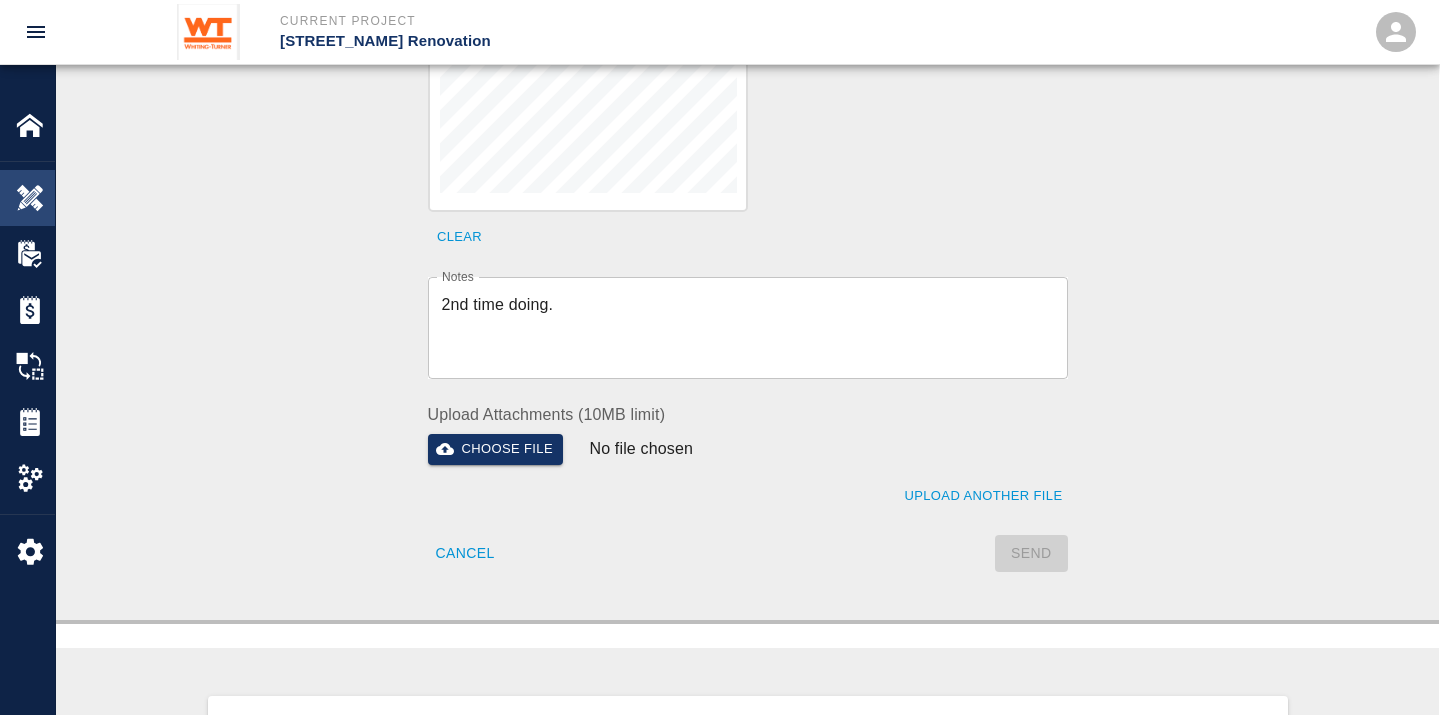 type 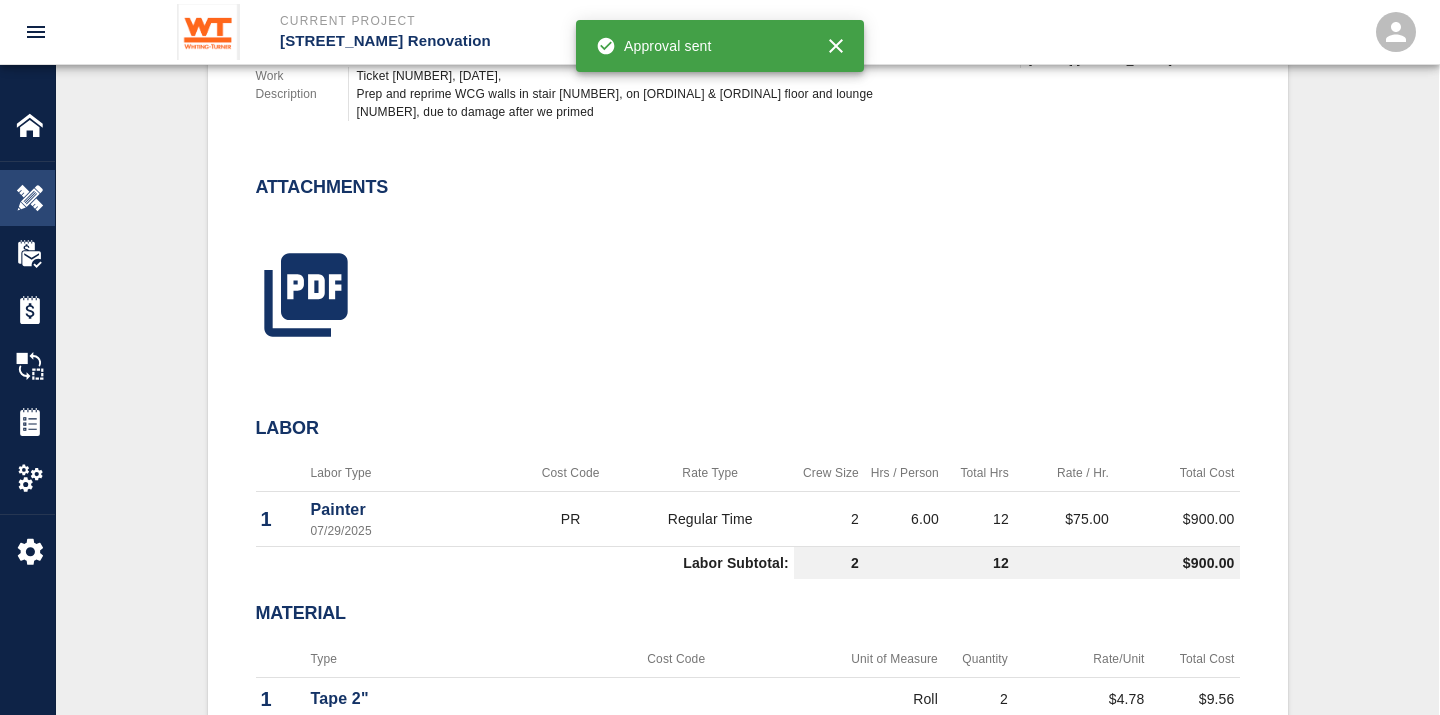 click at bounding box center (30, 198) 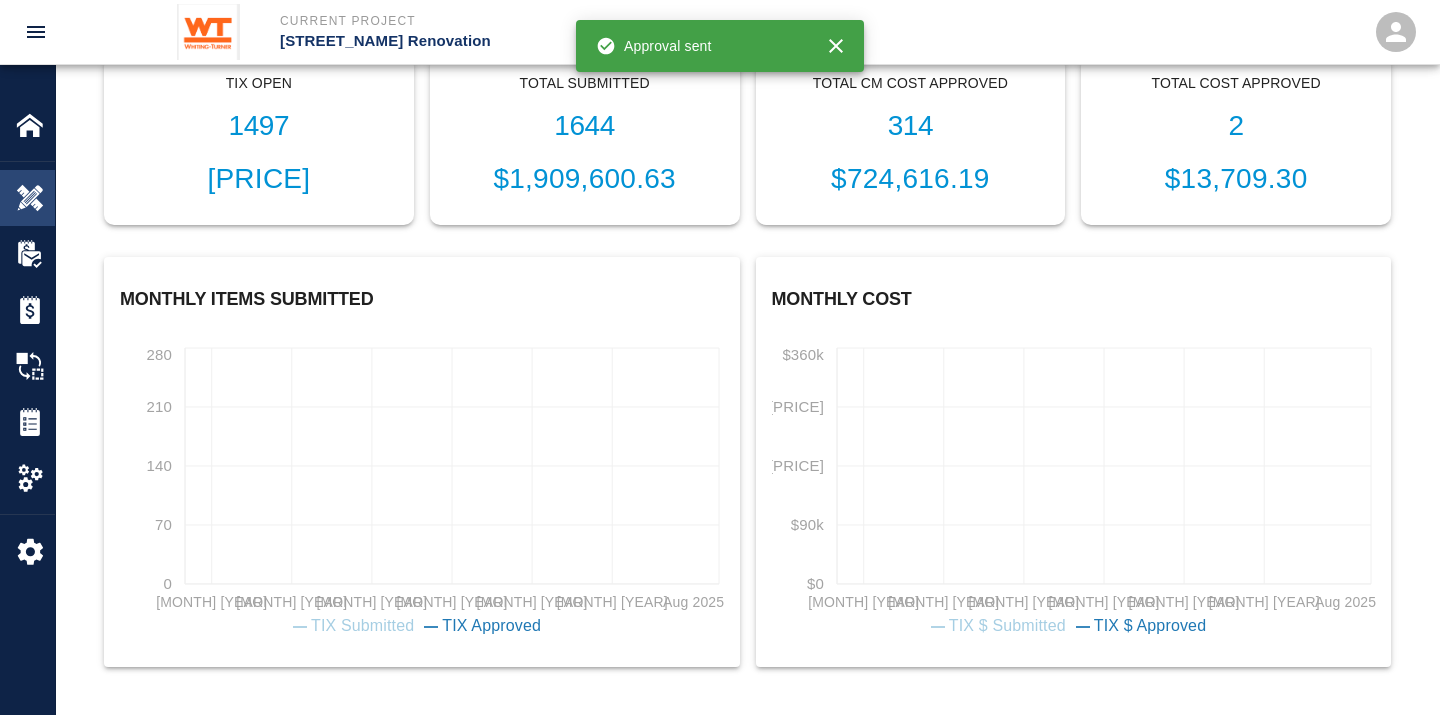 scroll, scrollTop: 678, scrollLeft: 0, axis: vertical 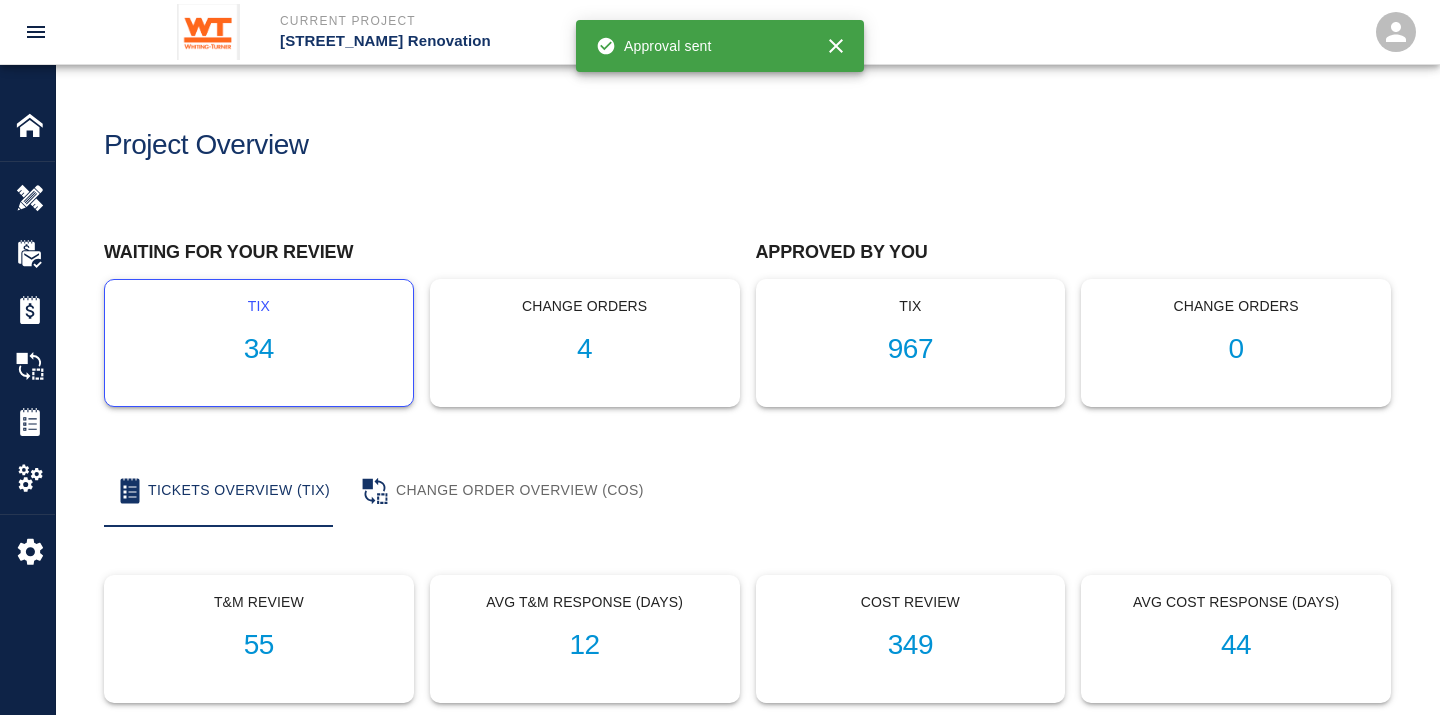 click on "34" at bounding box center (259, 349) 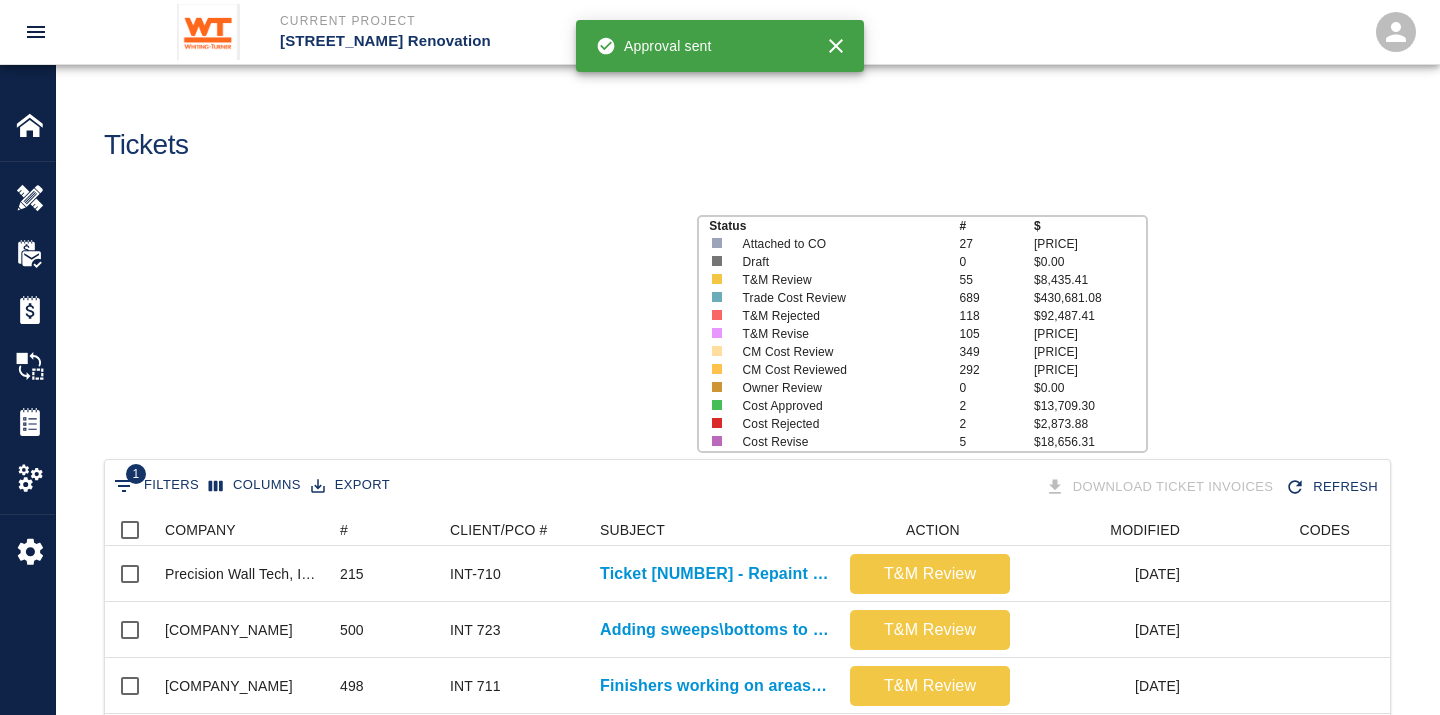 scroll, scrollTop: 17, scrollLeft: 17, axis: both 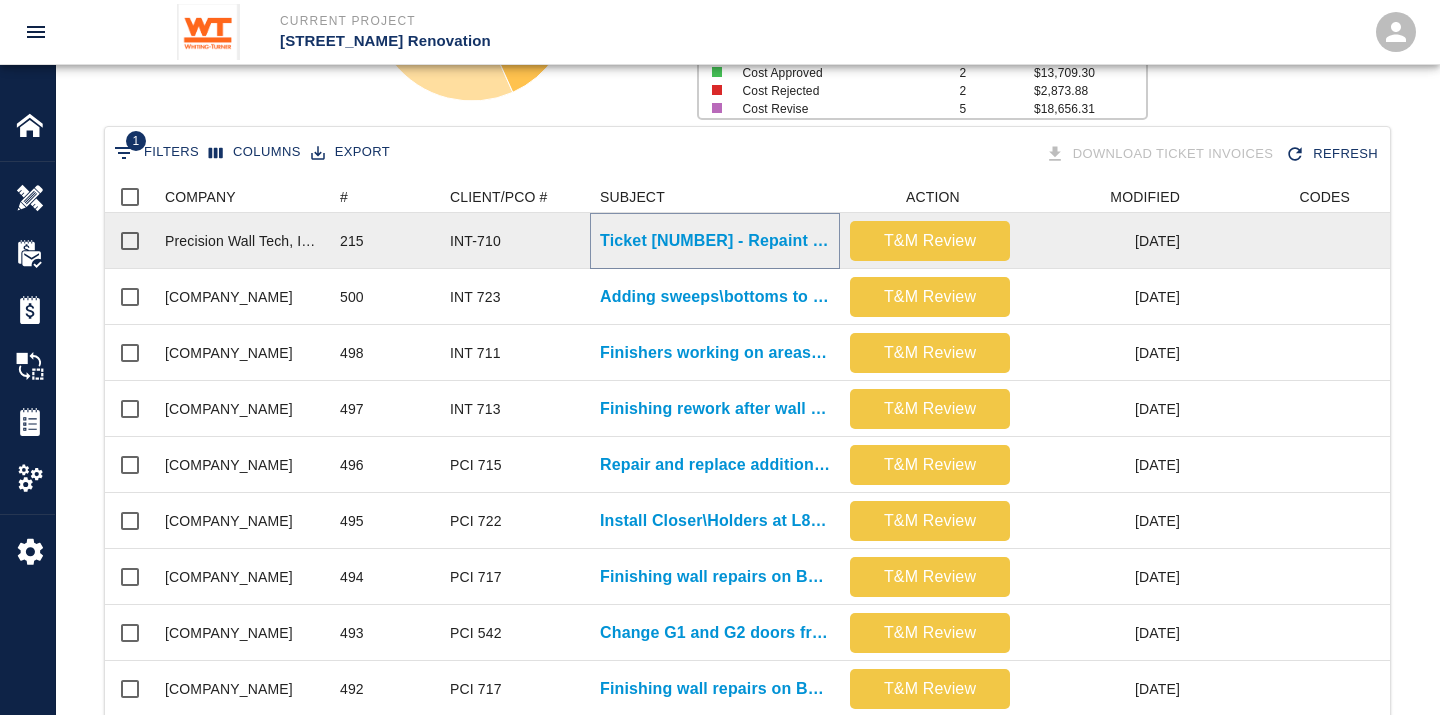 click on "Ticket [NUMBER] - Repaint walls and ceilings on 7th and 8th floor" at bounding box center [715, 241] 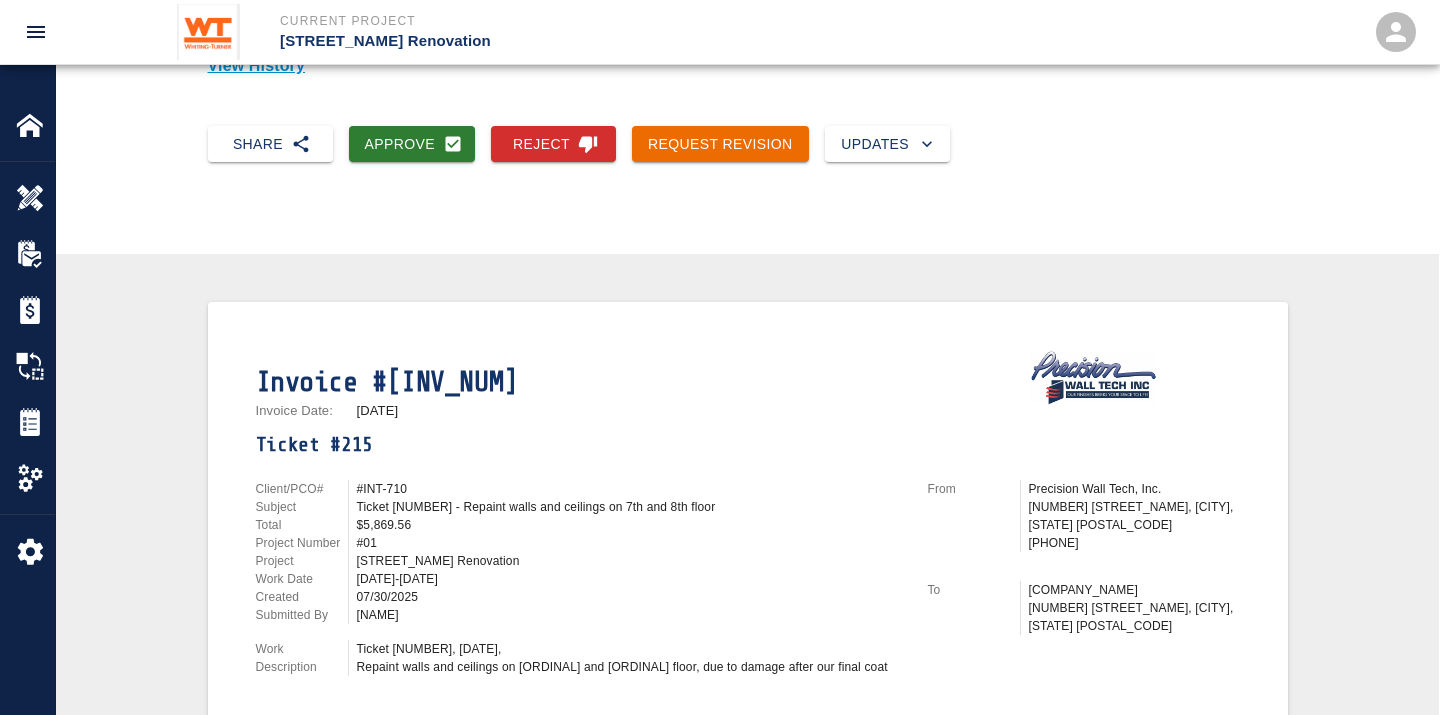 scroll, scrollTop: 222, scrollLeft: 0, axis: vertical 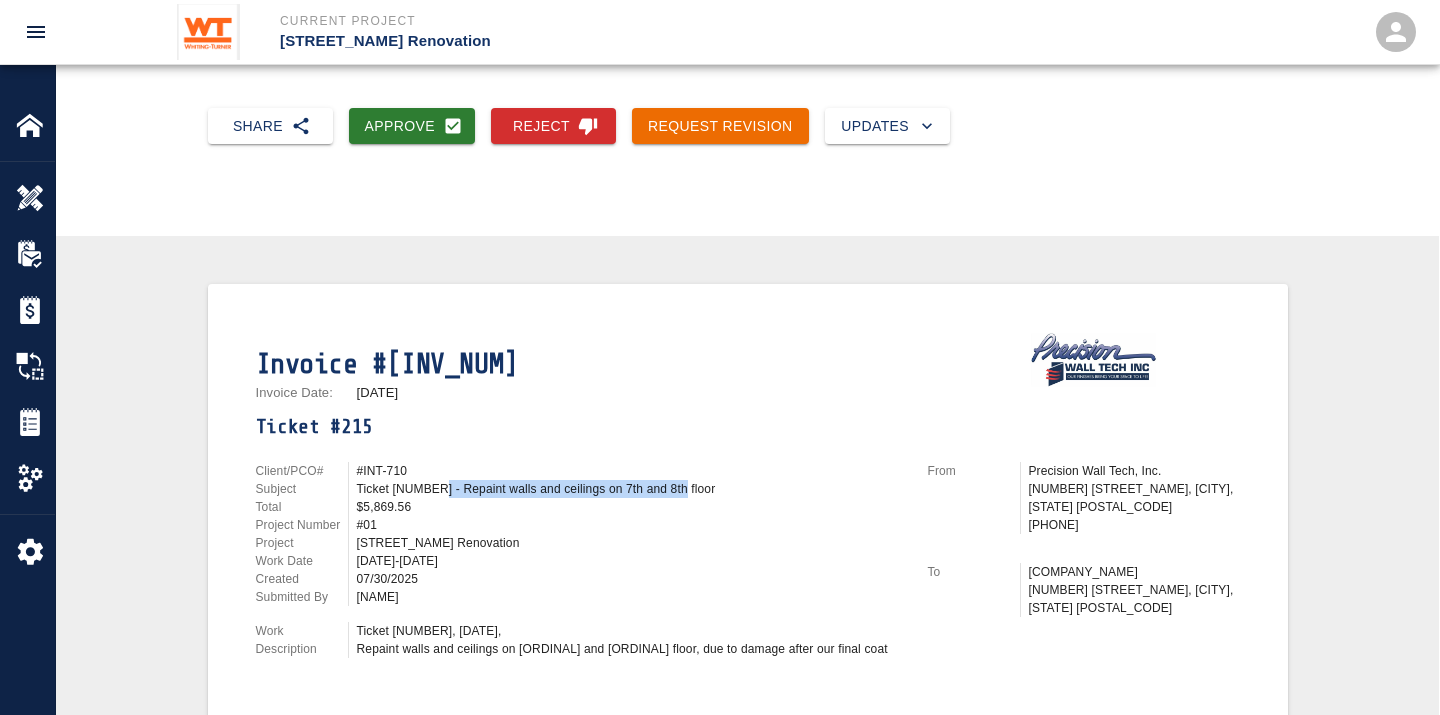 drag, startPoint x: 428, startPoint y: 477, endPoint x: 671, endPoint y: 474, distance: 243.01852 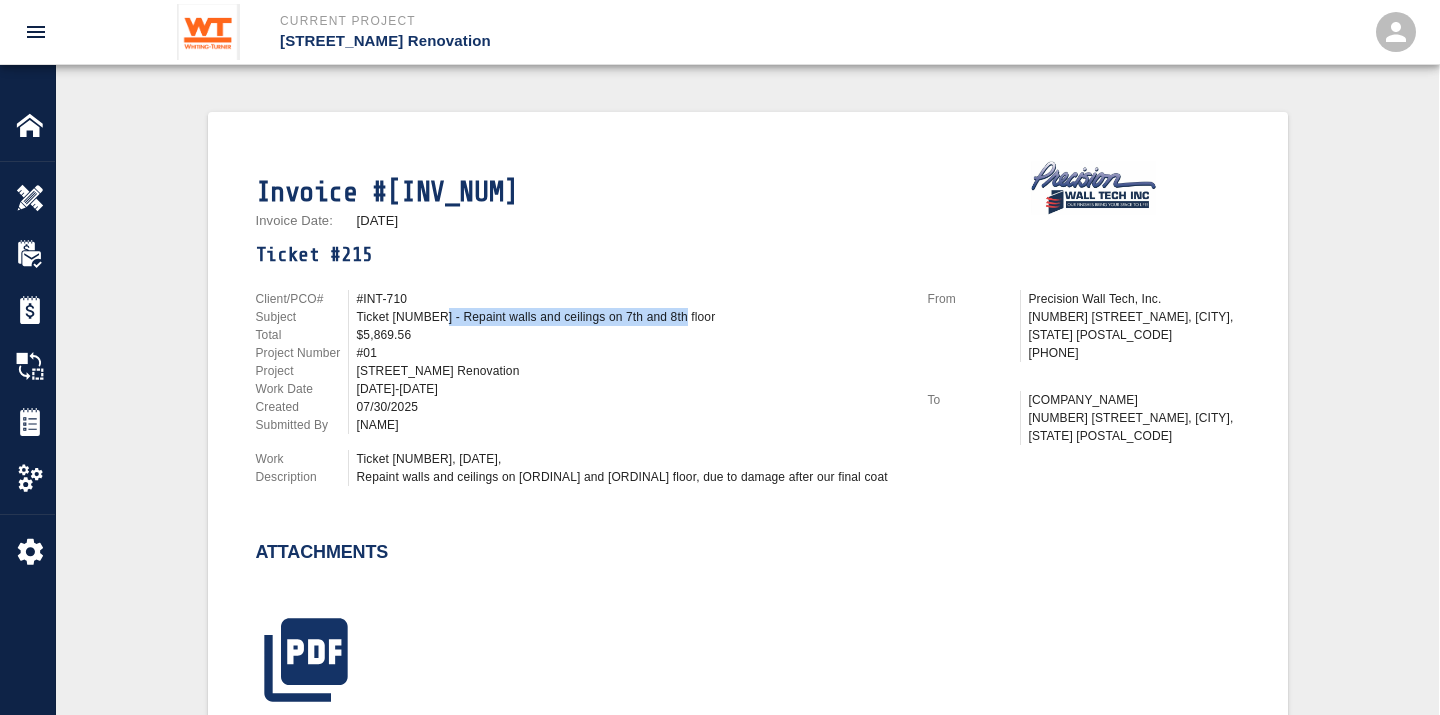 scroll, scrollTop: 444, scrollLeft: 0, axis: vertical 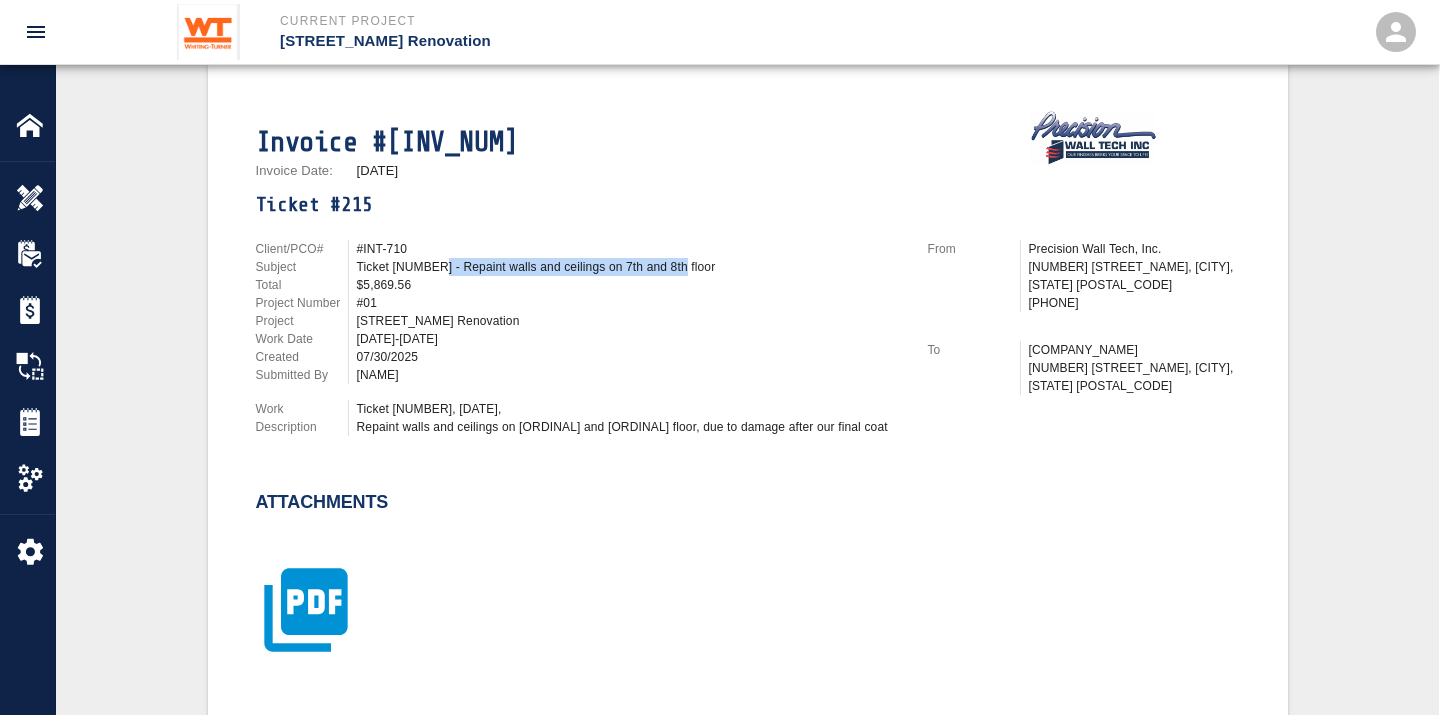 click 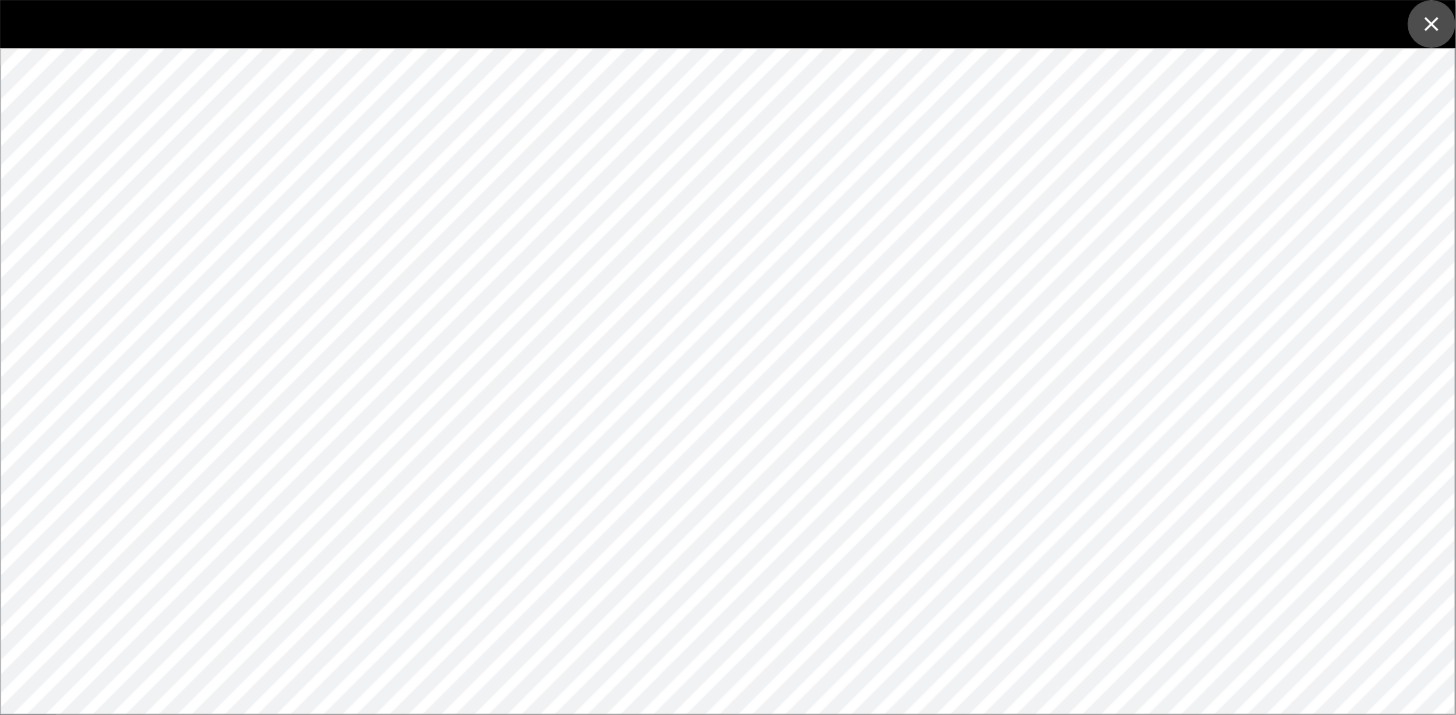 click 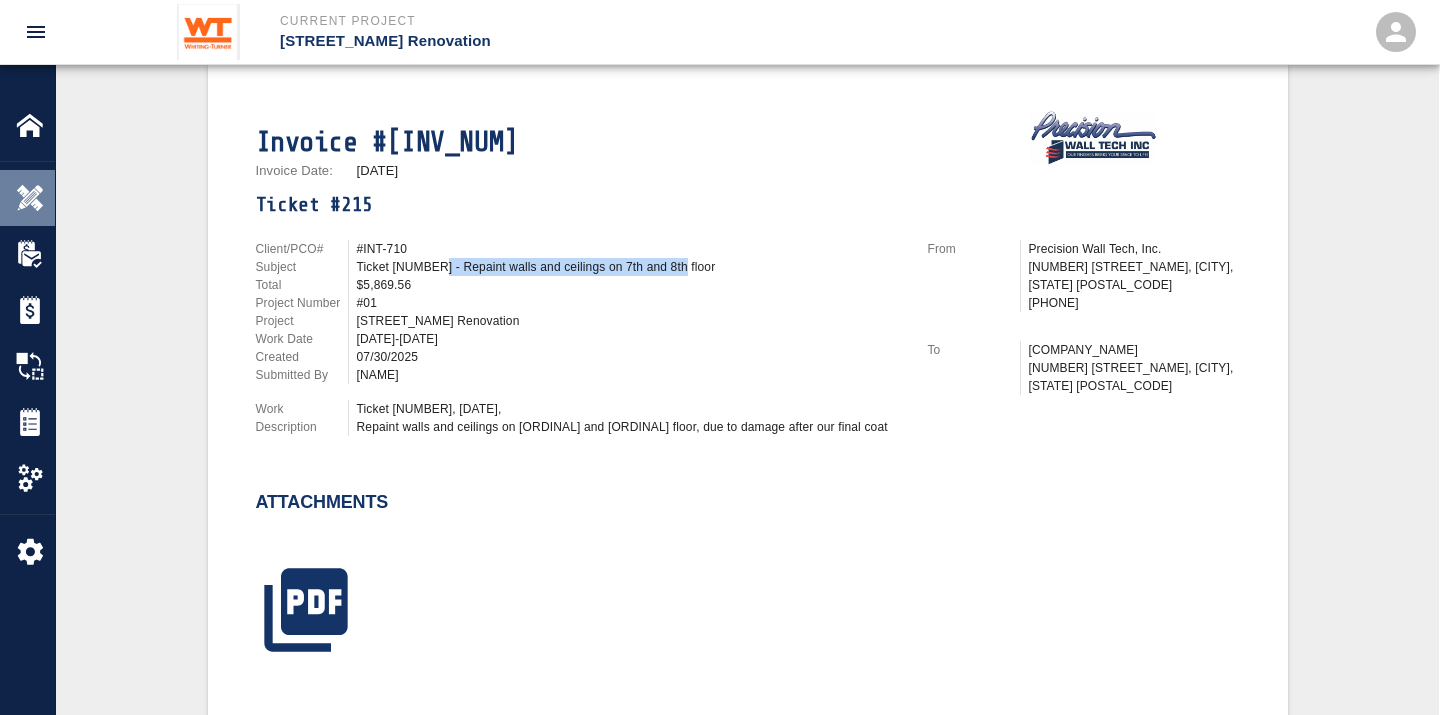 click at bounding box center (30, 198) 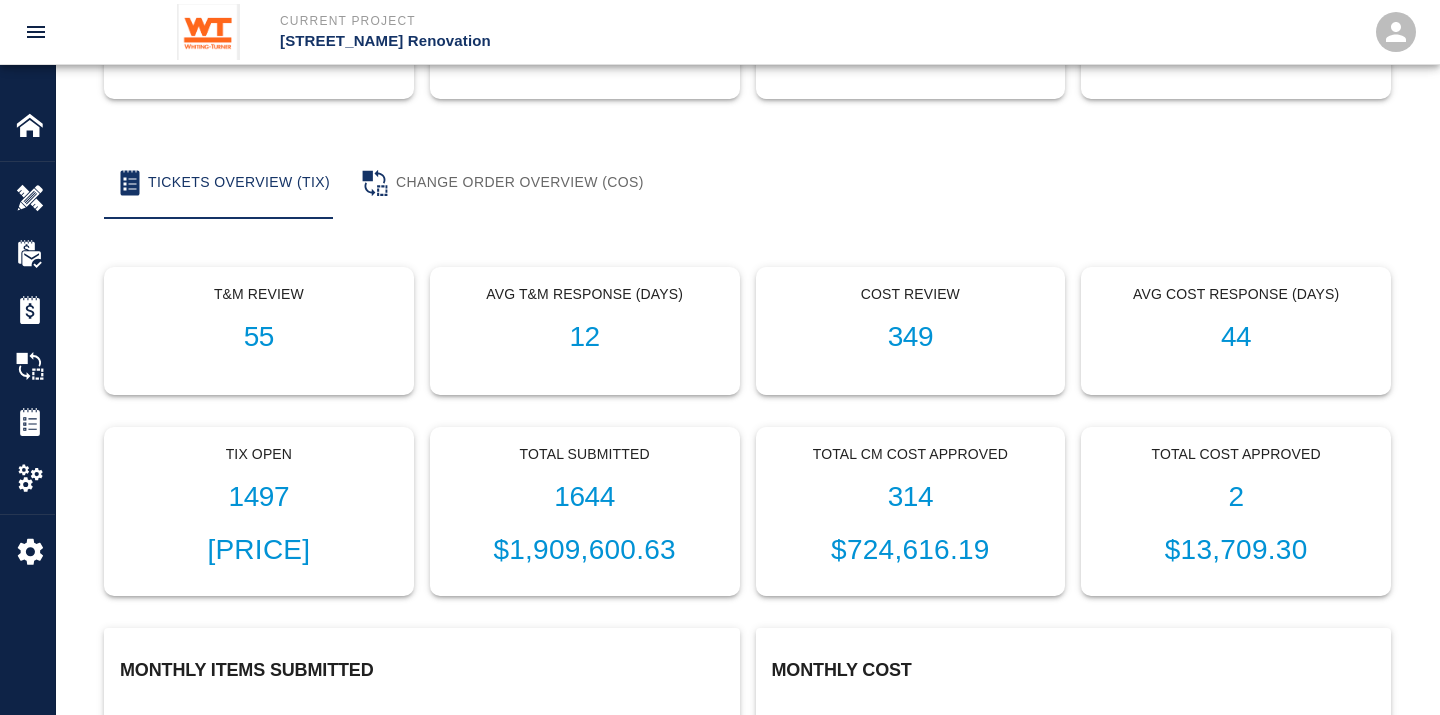 scroll, scrollTop: 0, scrollLeft: 0, axis: both 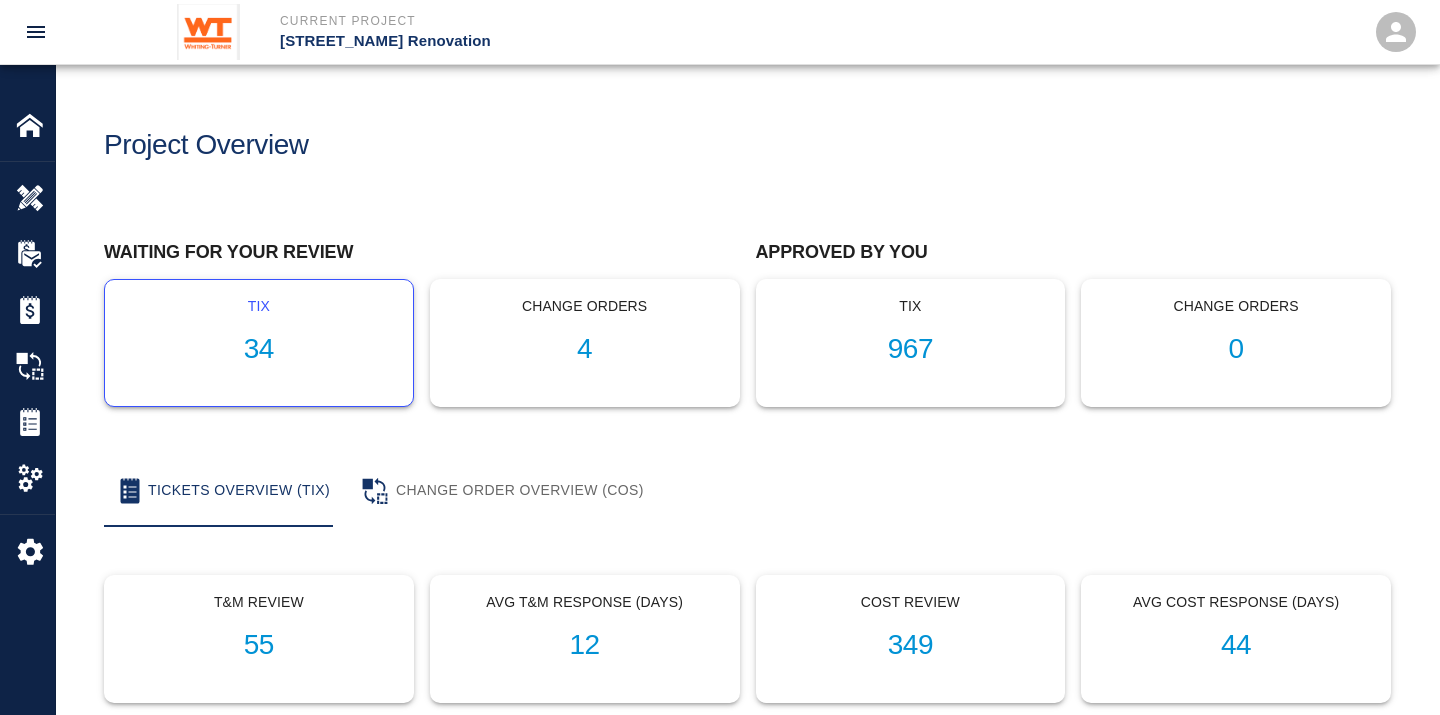 click on "34" at bounding box center (259, 349) 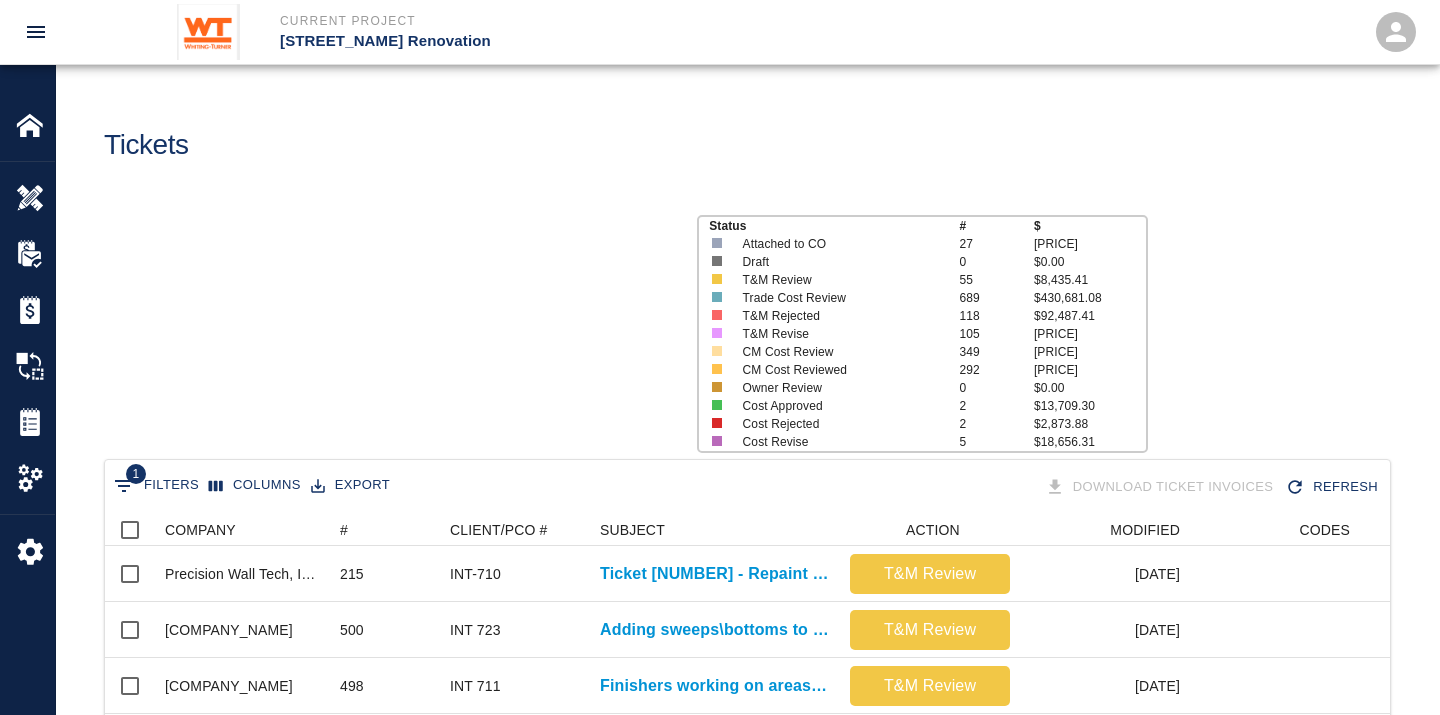 scroll, scrollTop: 17, scrollLeft: 17, axis: both 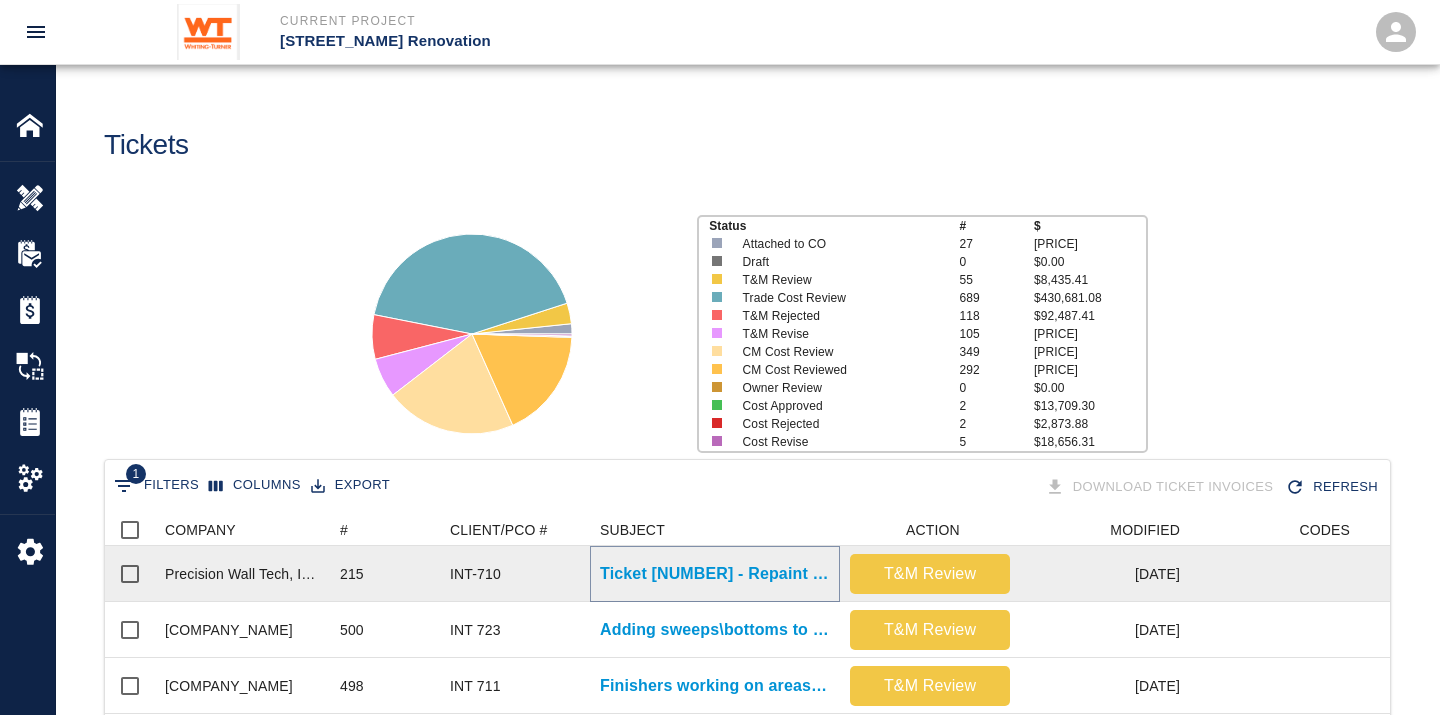 click on "Ticket [NUMBER] - Repaint walls and ceilings on 7th and 8th floor" at bounding box center (715, 574) 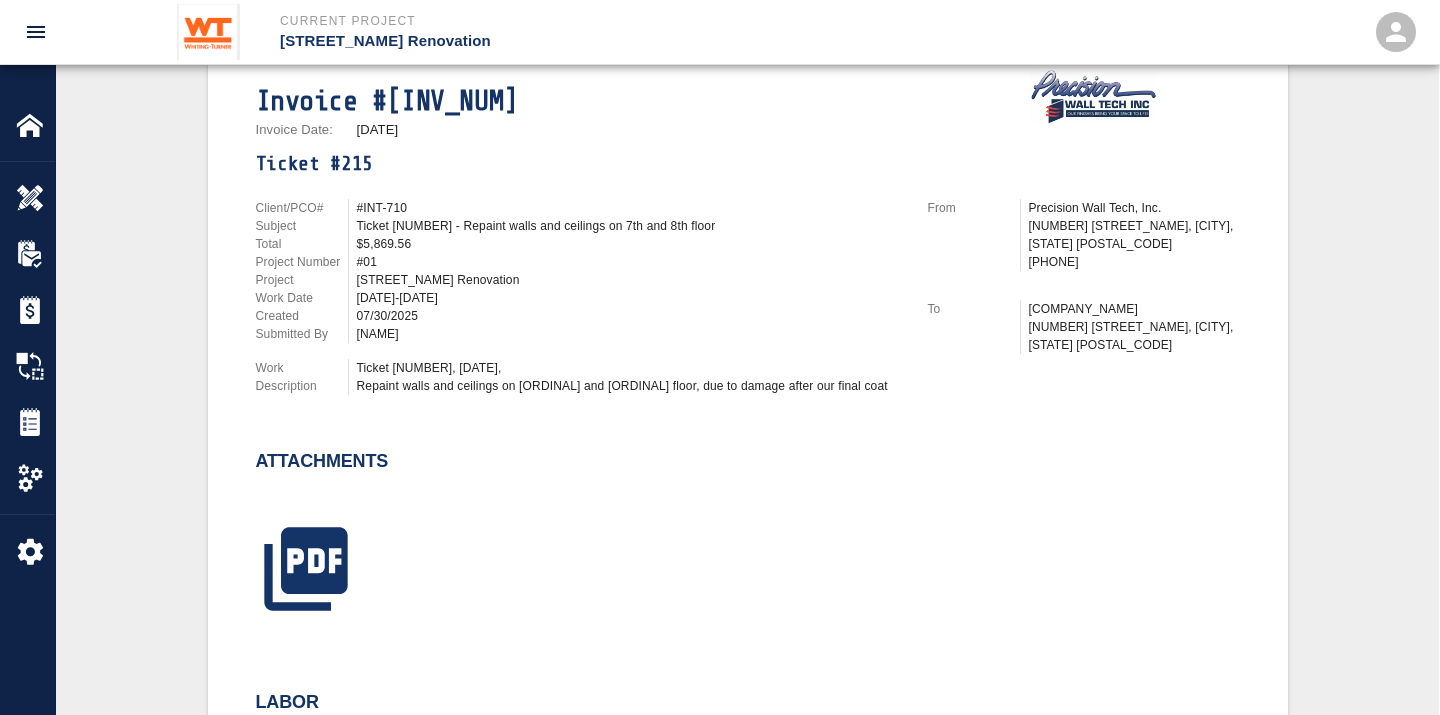 scroll, scrollTop: 625, scrollLeft: 0, axis: vertical 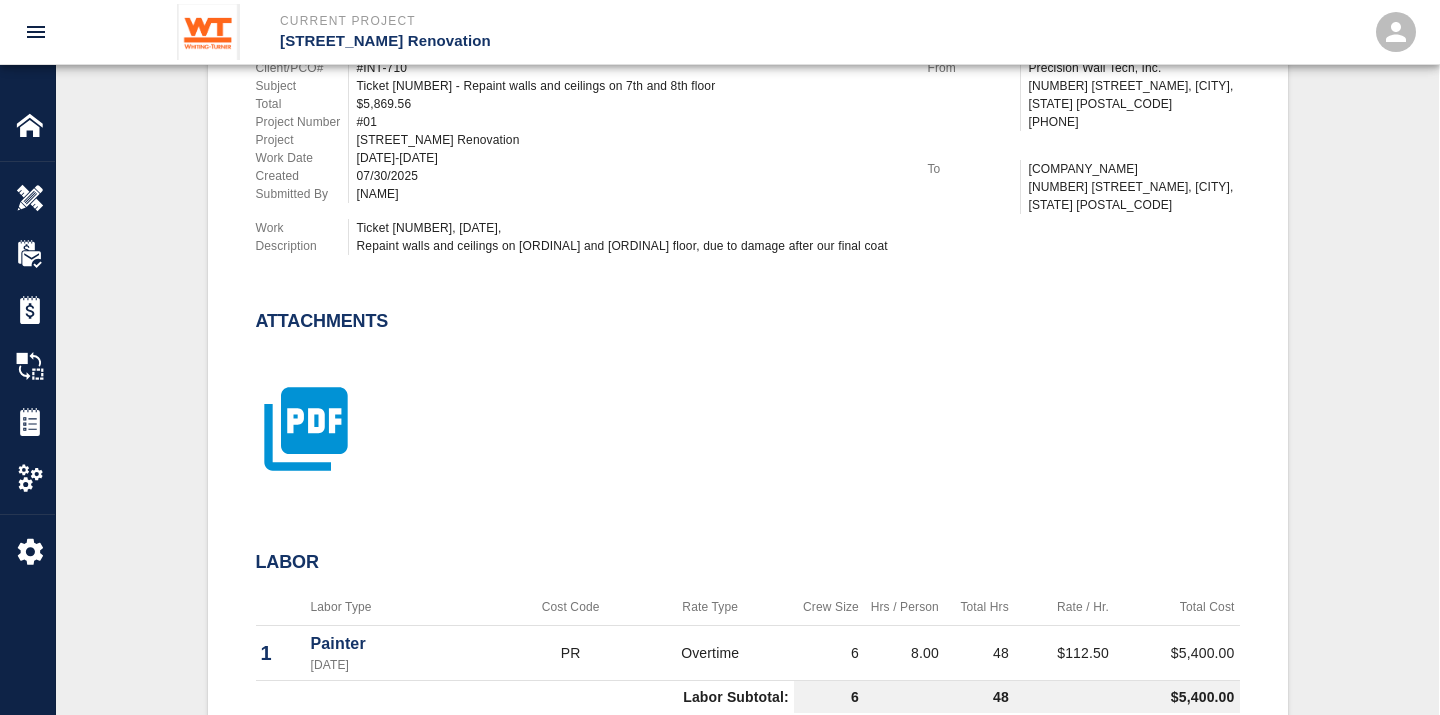 click 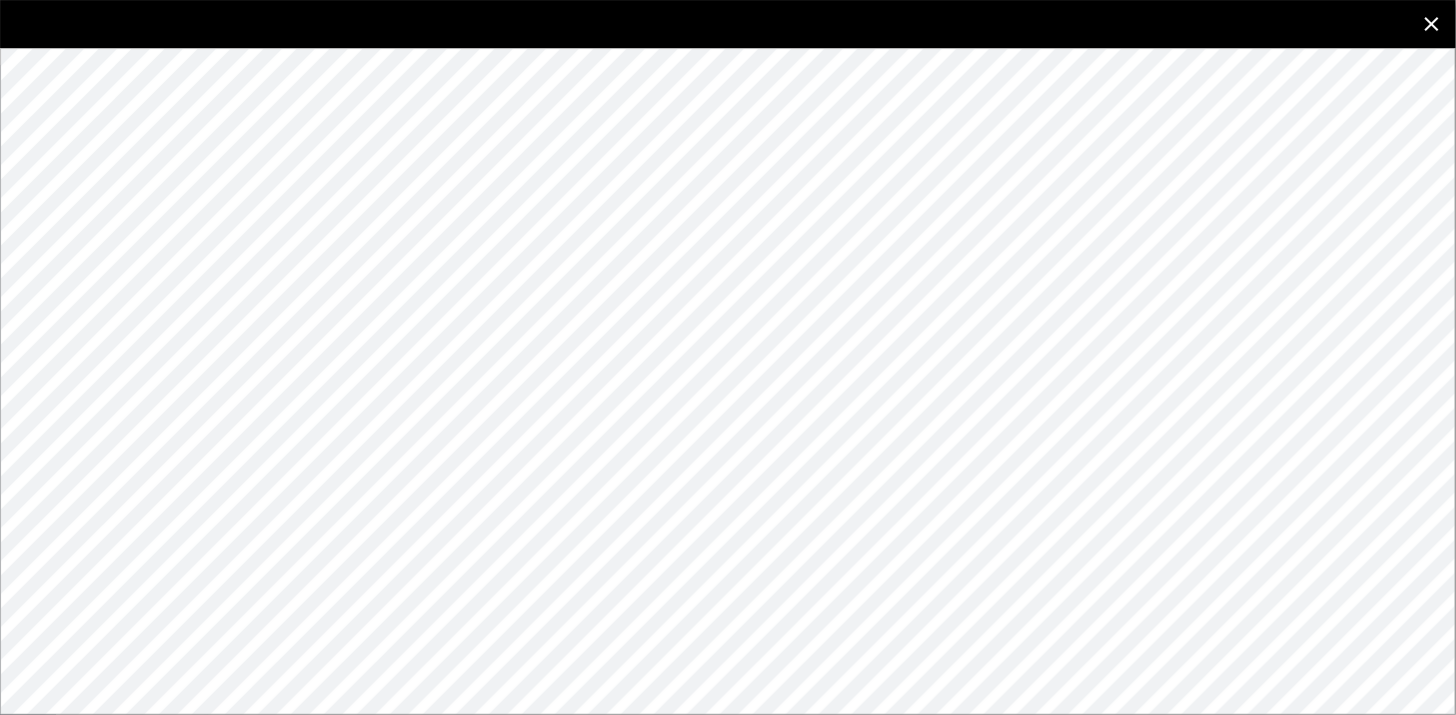 click 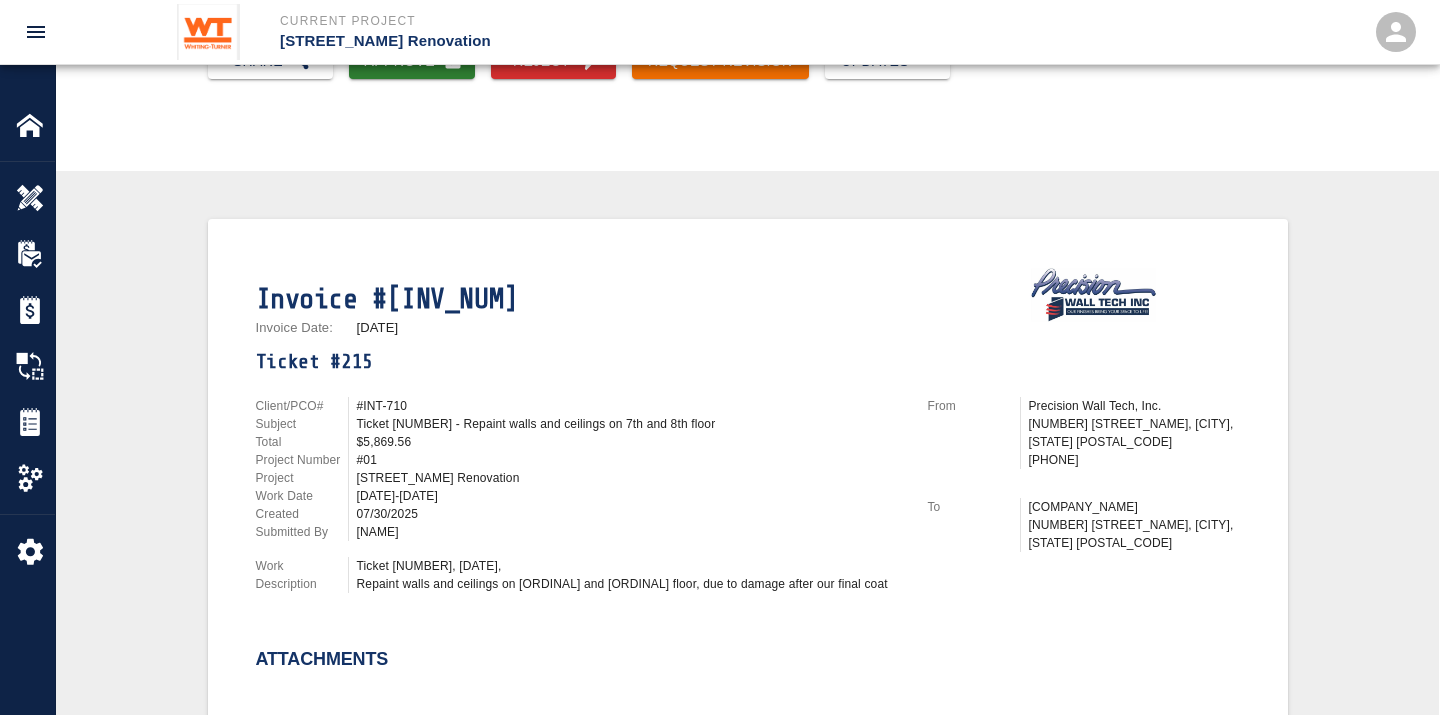 scroll, scrollTop: 0, scrollLeft: 0, axis: both 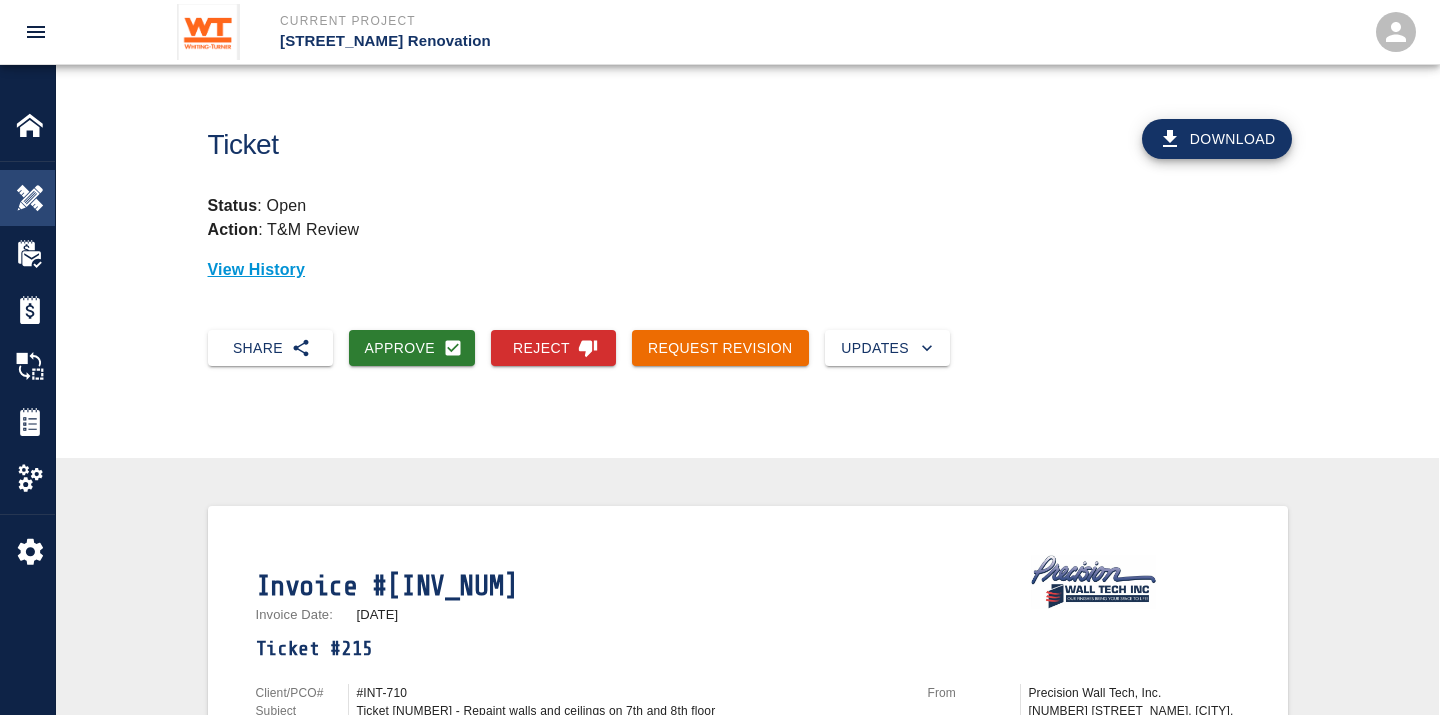 click at bounding box center (30, 198) 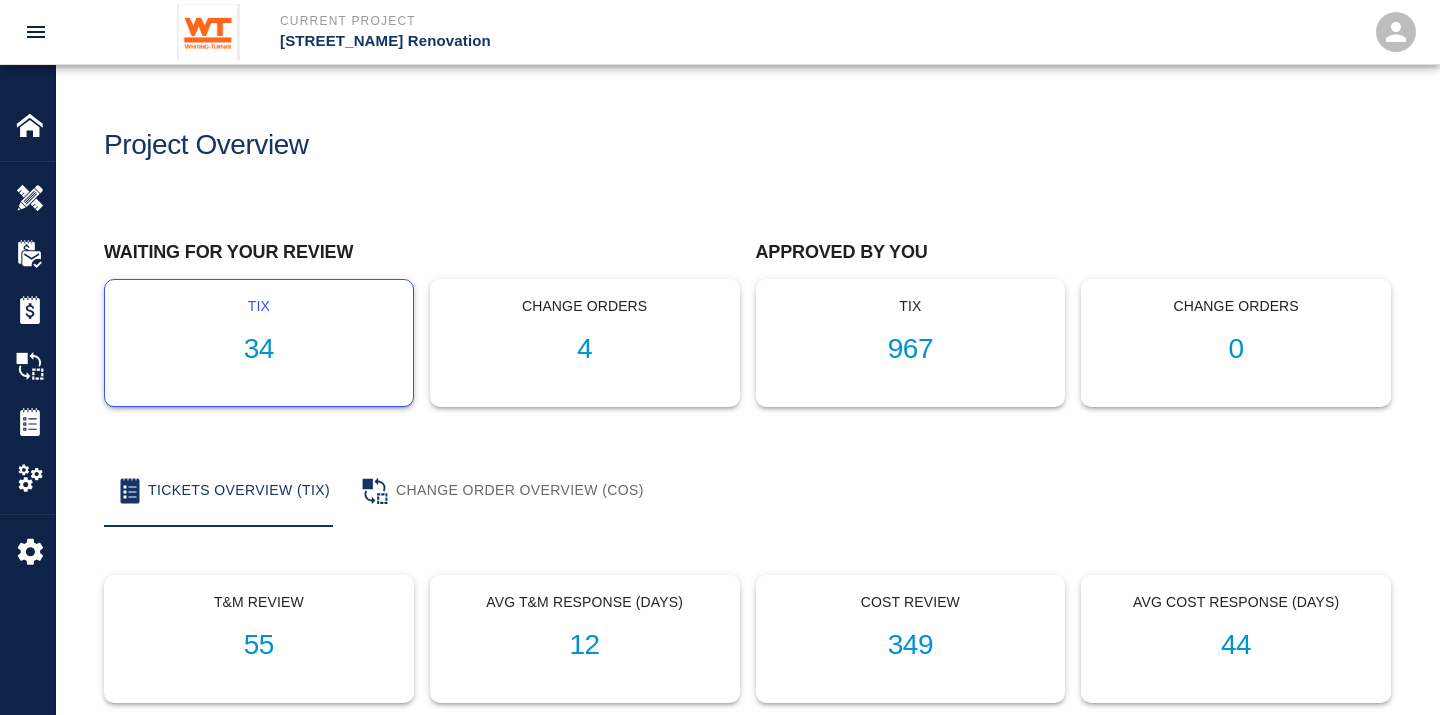 click on "34" at bounding box center [259, 349] 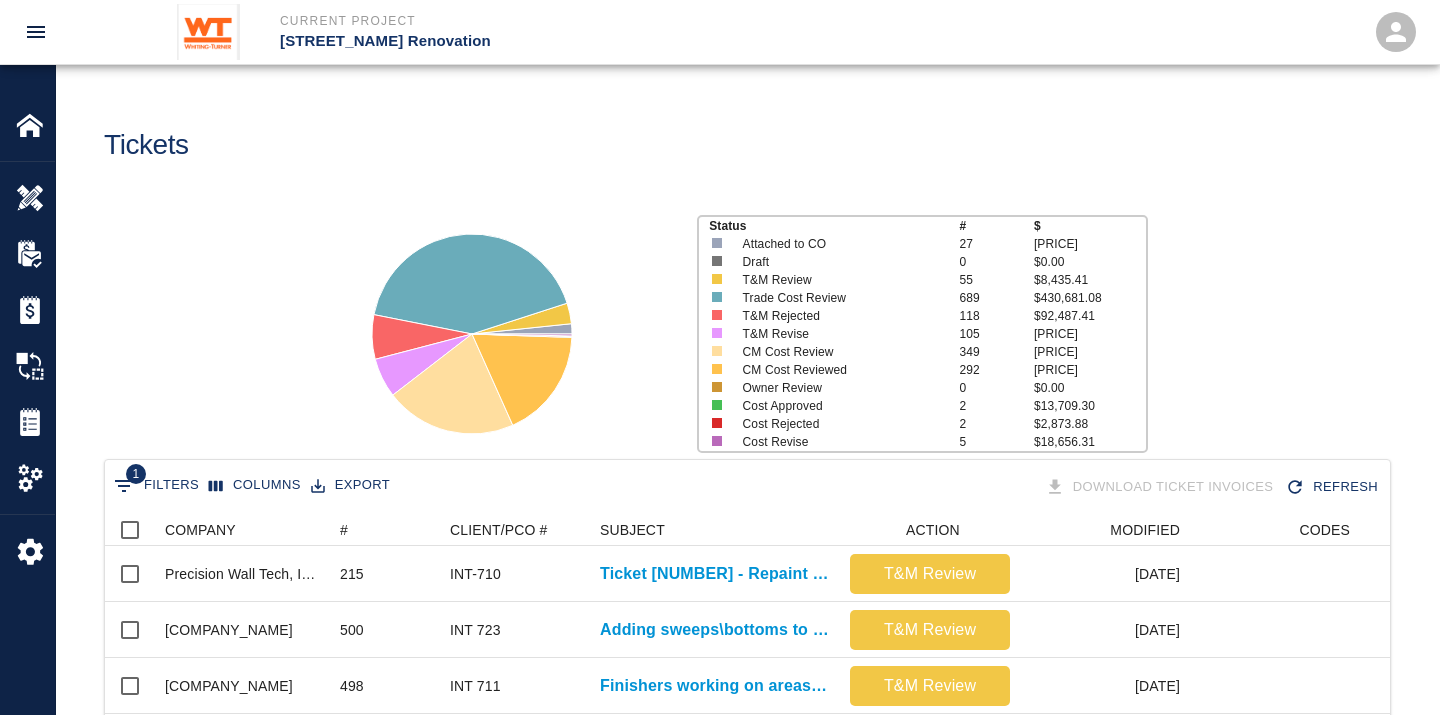 scroll, scrollTop: 17, scrollLeft: 17, axis: both 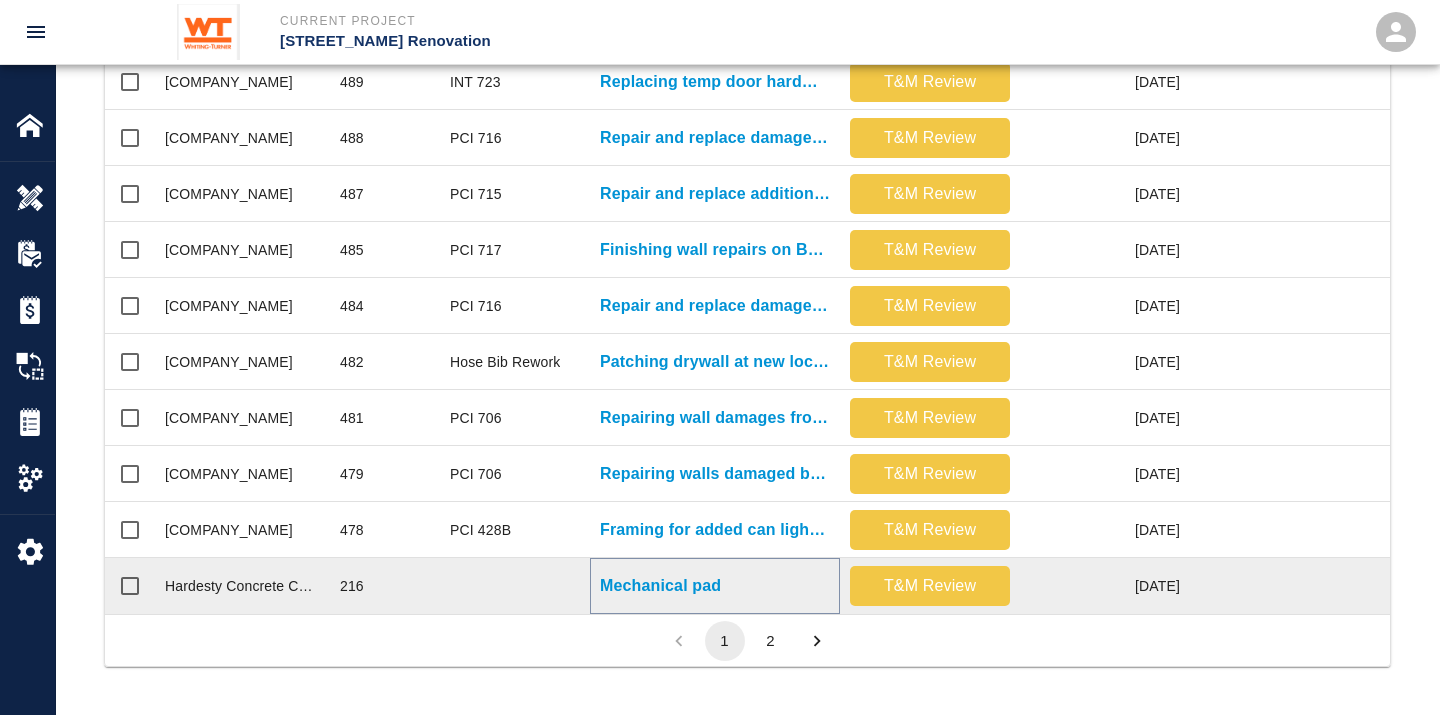 click on "Mechanical pad" at bounding box center [660, 586] 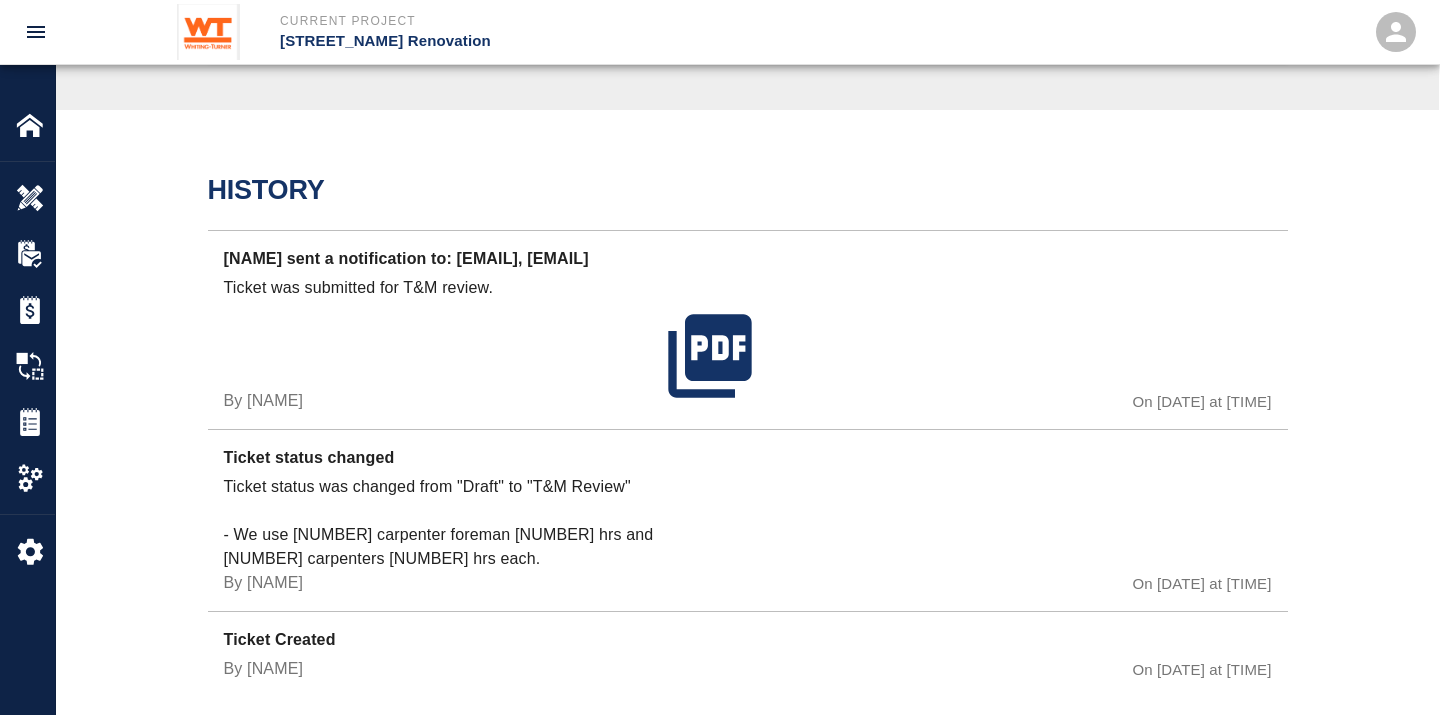 scroll, scrollTop: 1690, scrollLeft: 0, axis: vertical 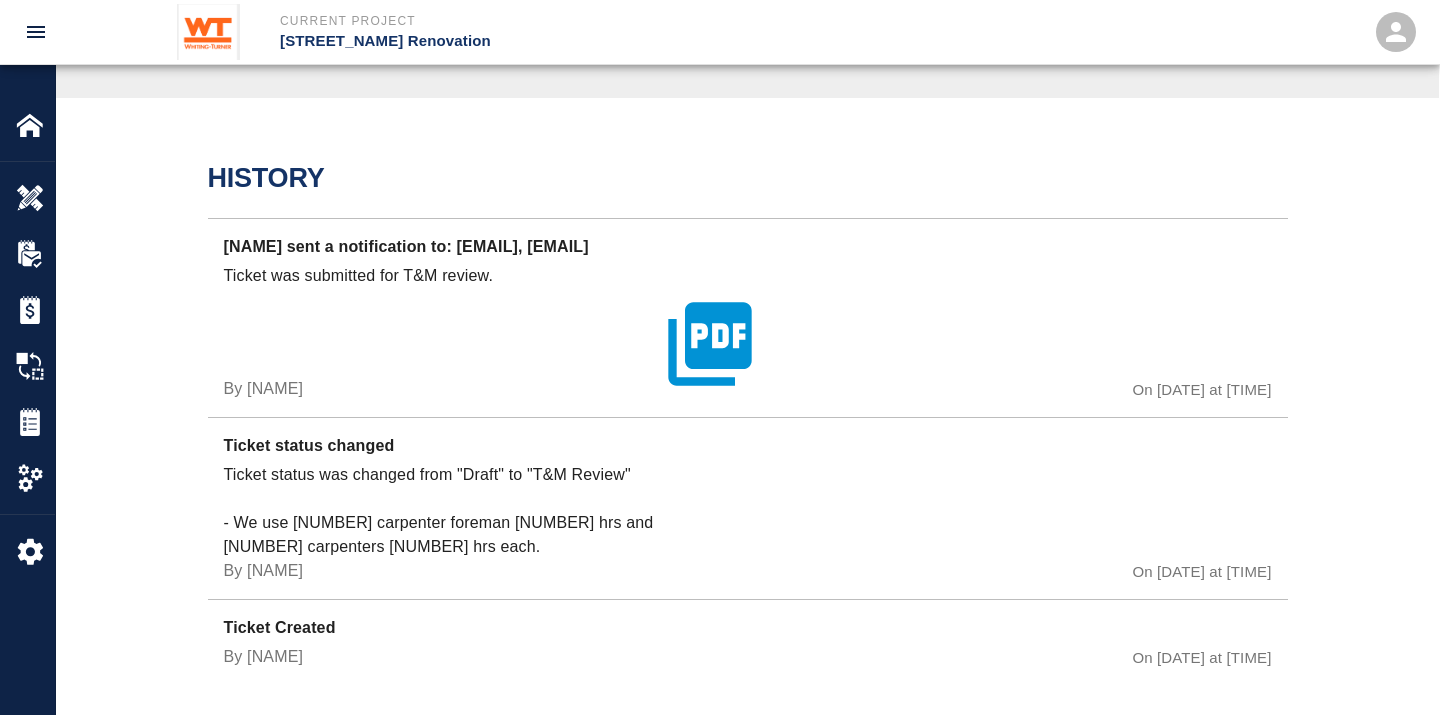 click 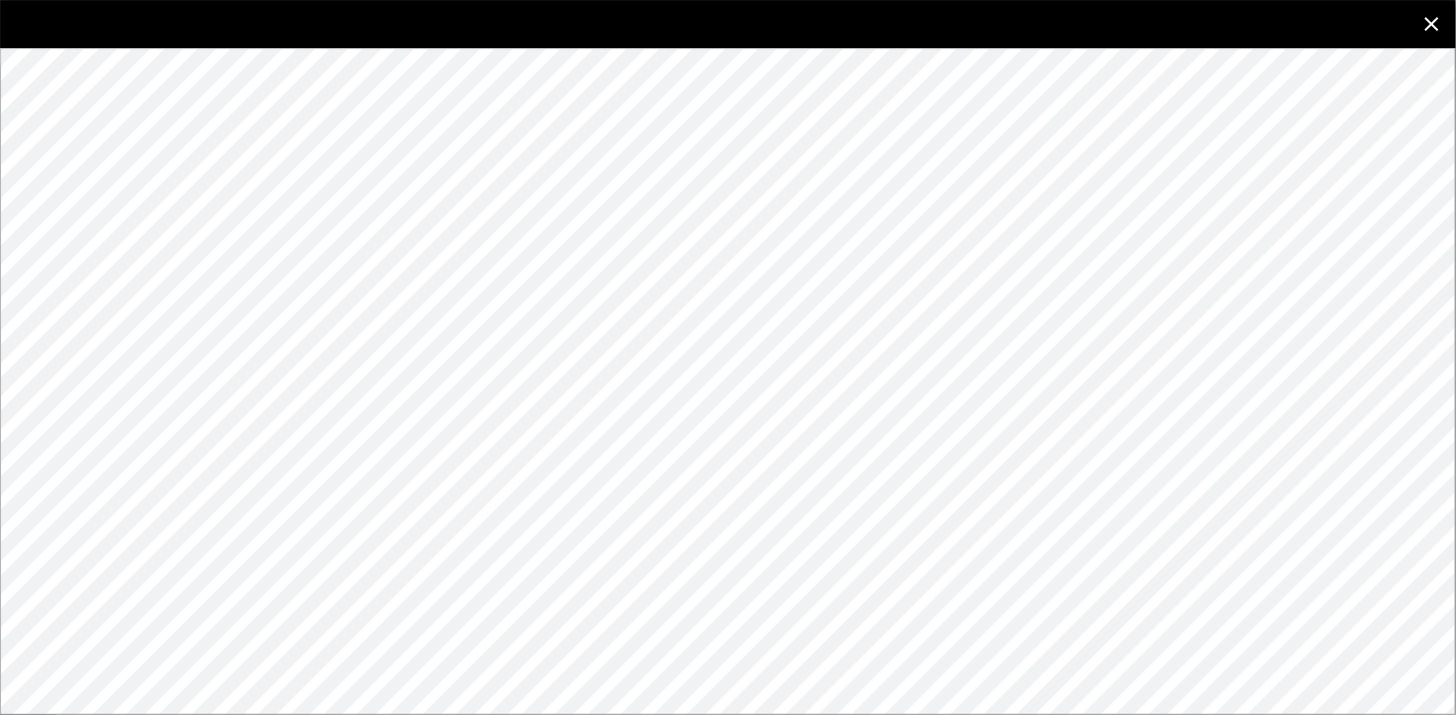 click 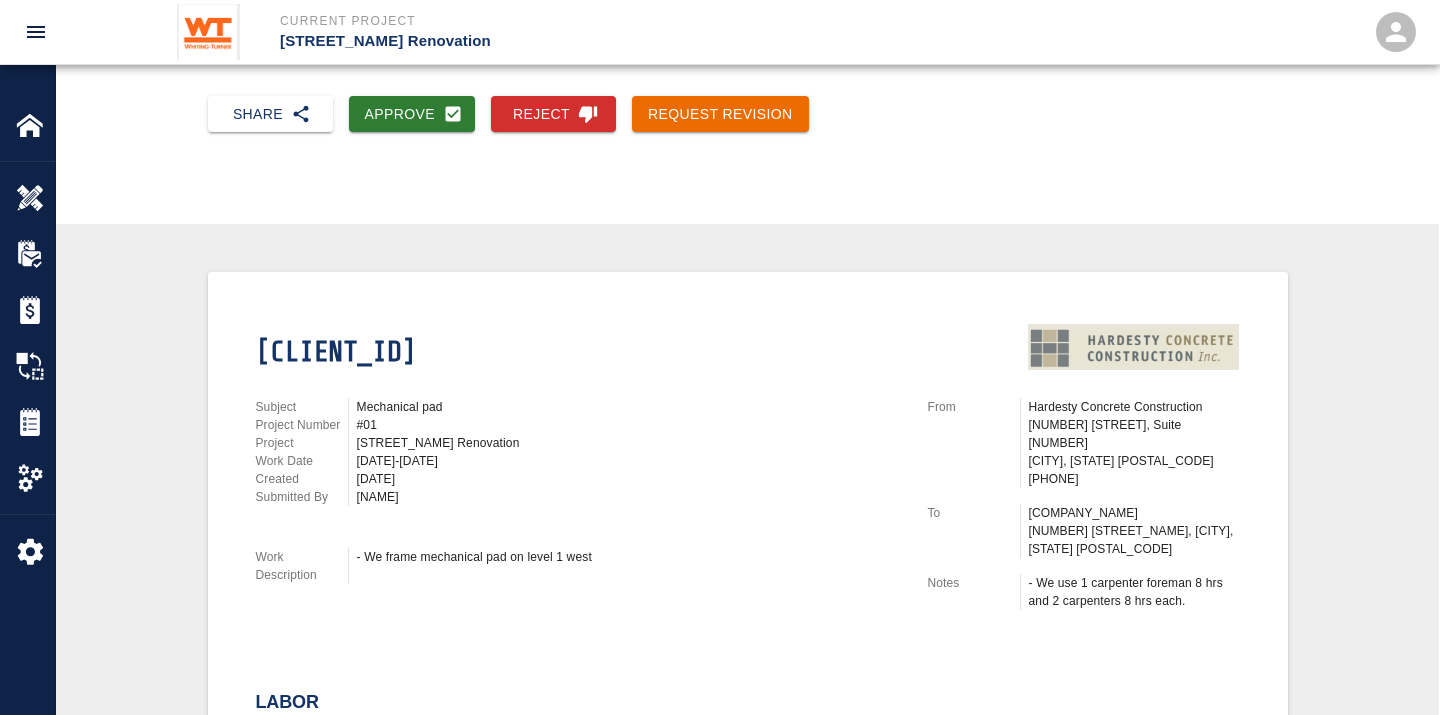 scroll, scrollTop: 0, scrollLeft: 0, axis: both 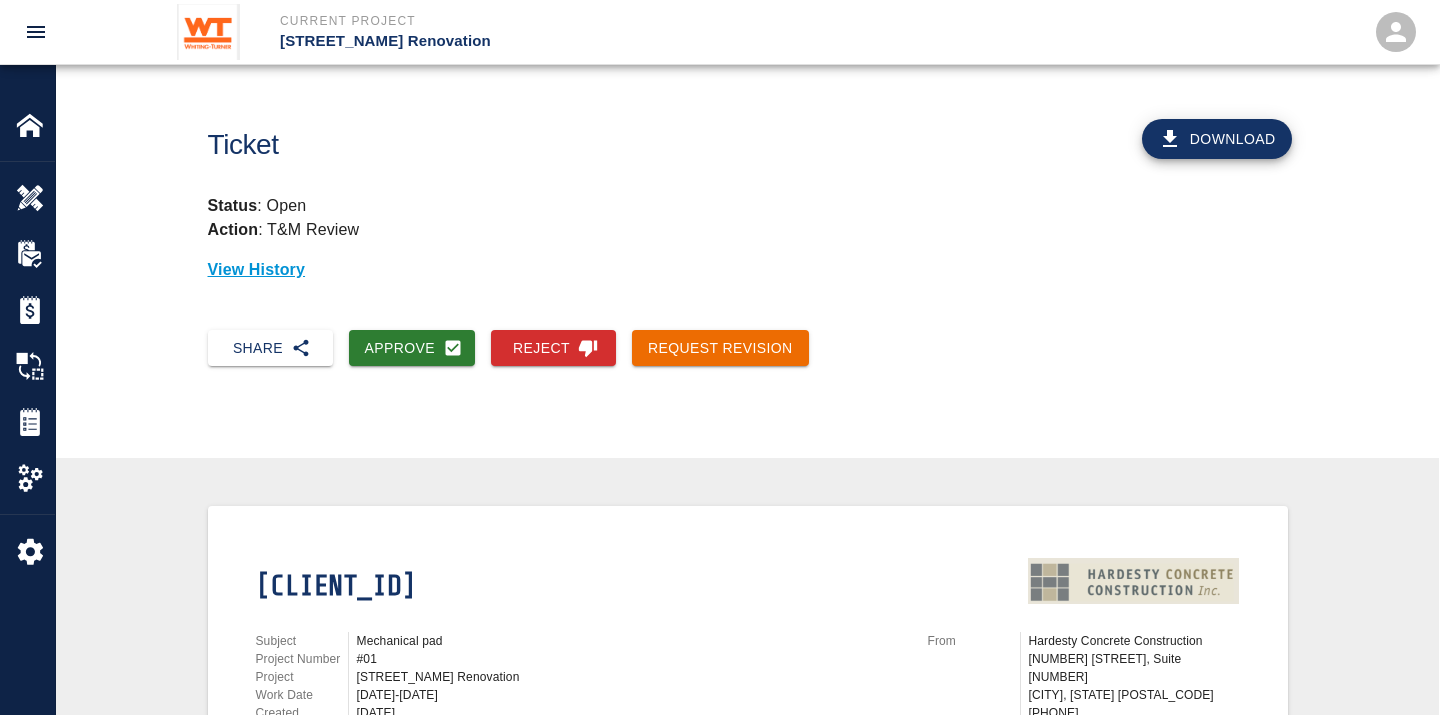 drag, startPoint x: 402, startPoint y: 336, endPoint x: 453, endPoint y: 254, distance: 96.56604 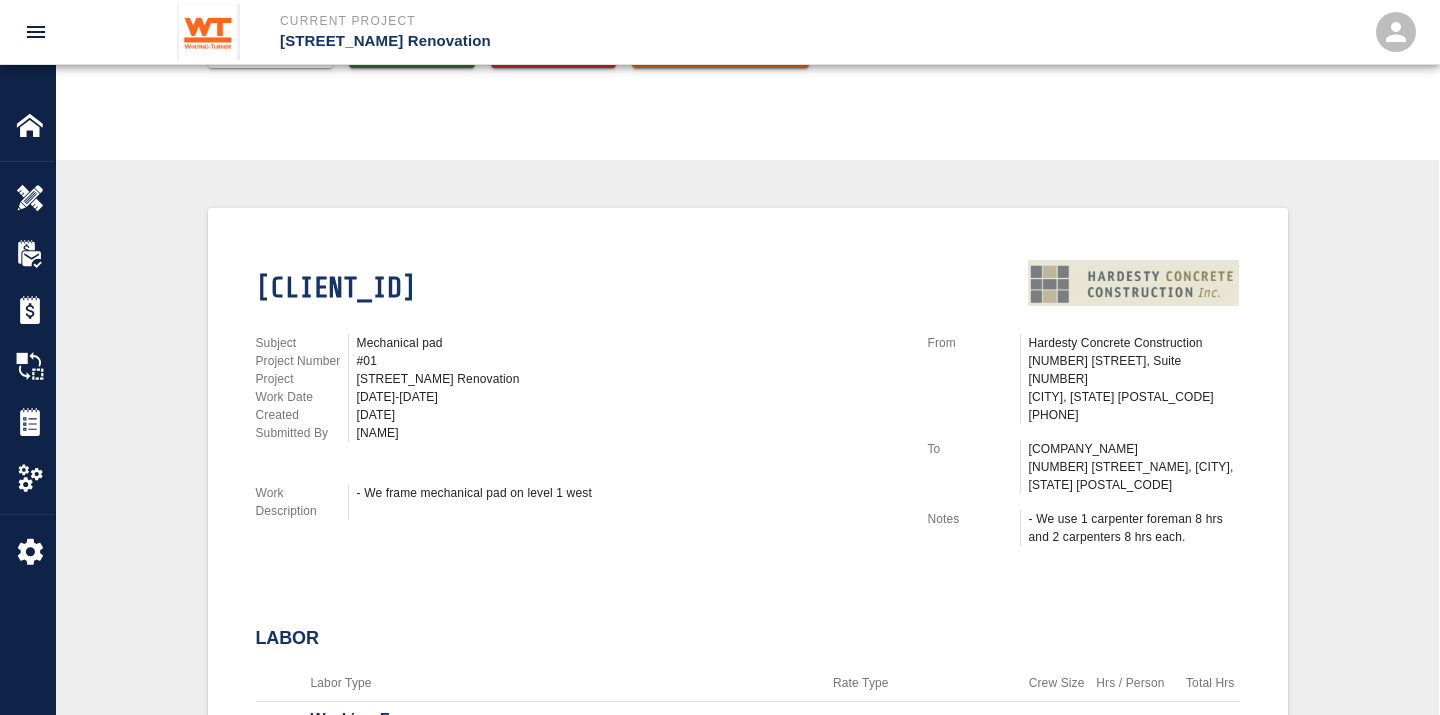 scroll, scrollTop: 333, scrollLeft: 0, axis: vertical 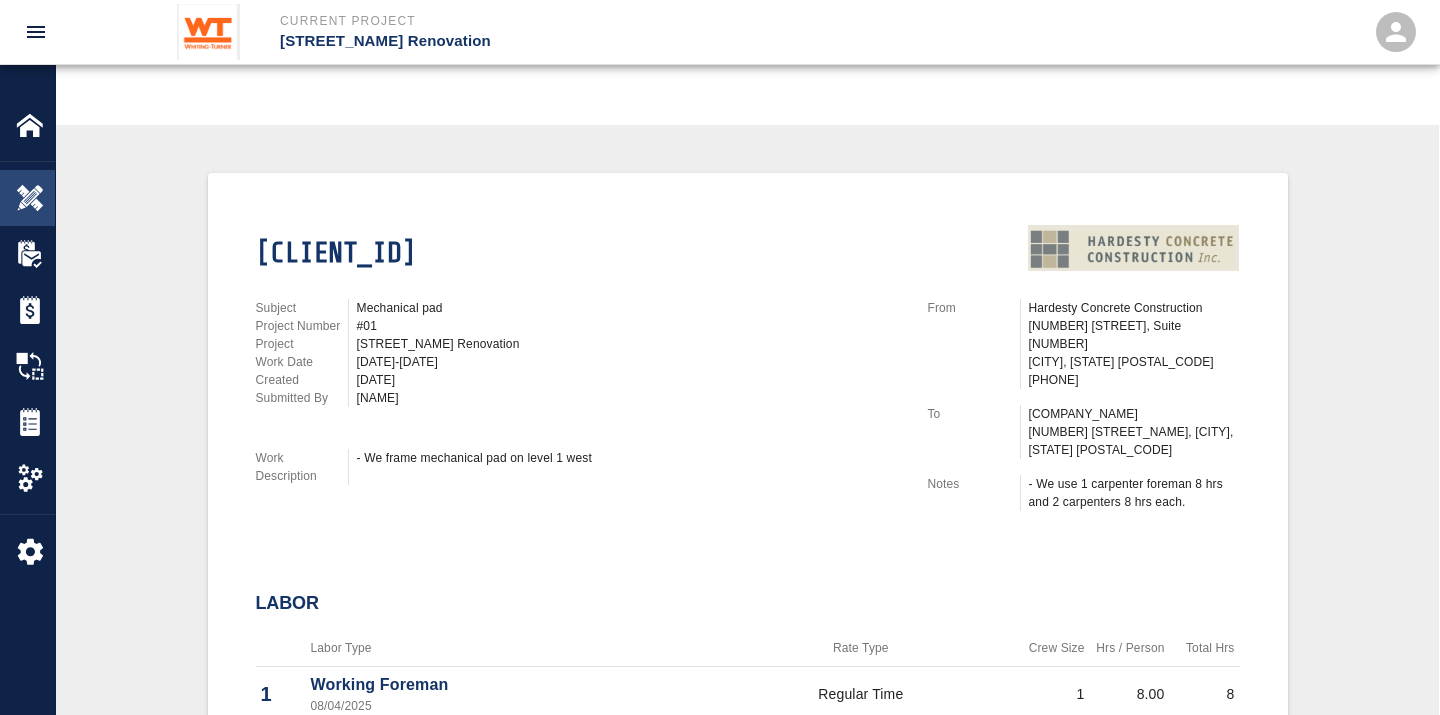 click at bounding box center (30, 198) 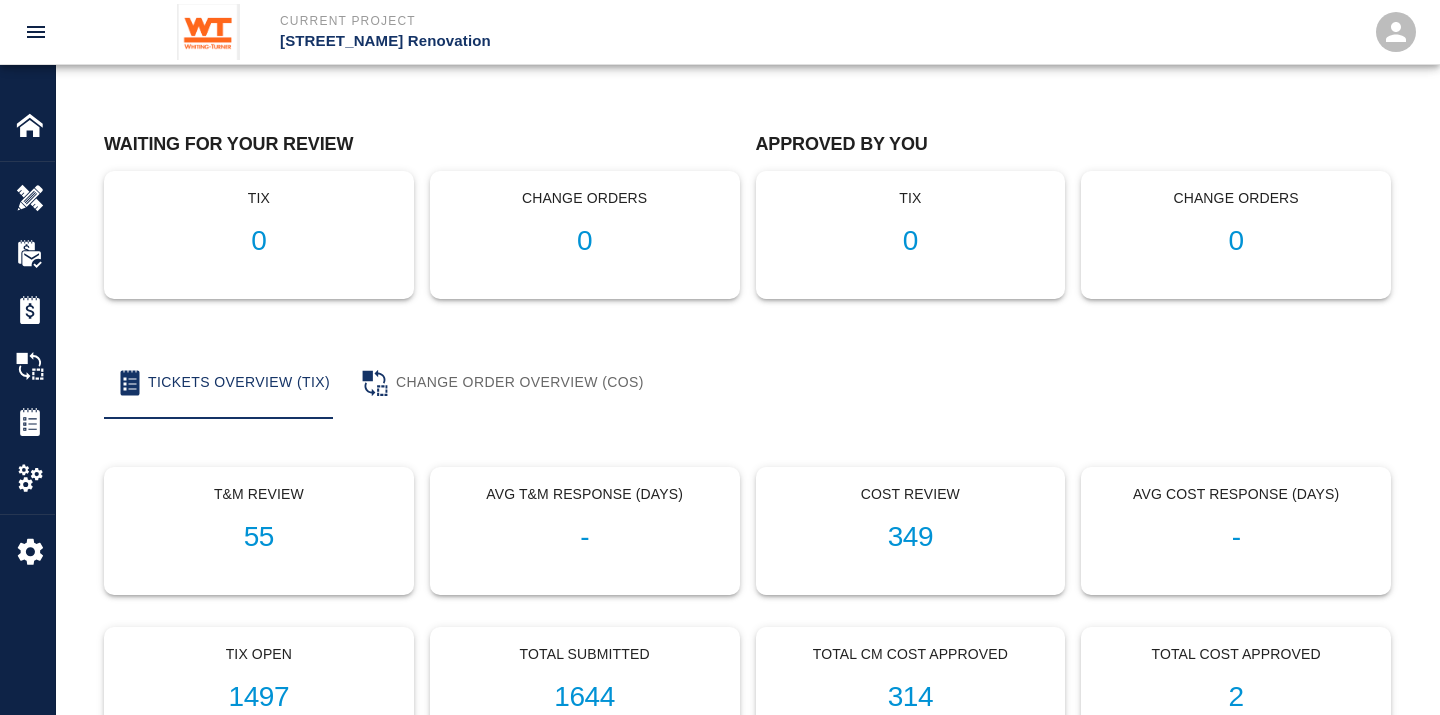 scroll, scrollTop: 0, scrollLeft: 0, axis: both 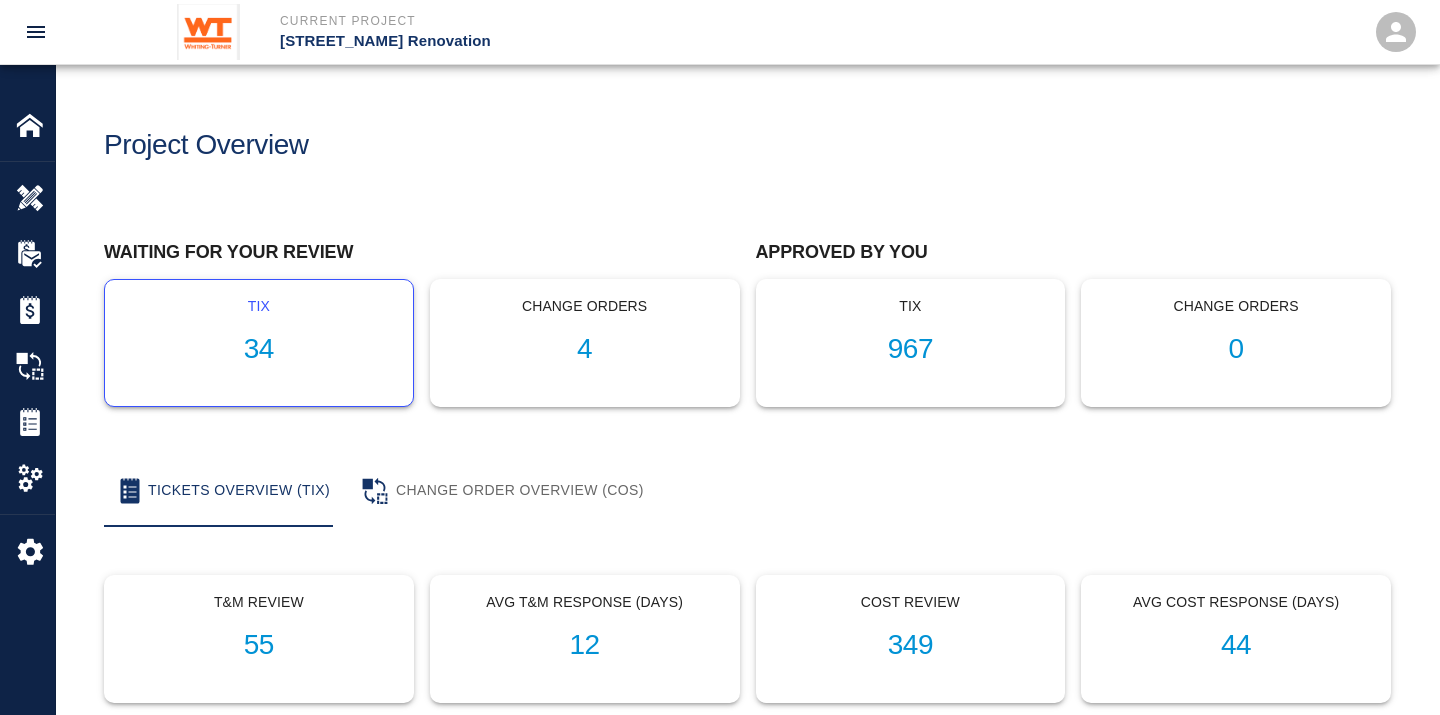 click on "34" at bounding box center (259, 349) 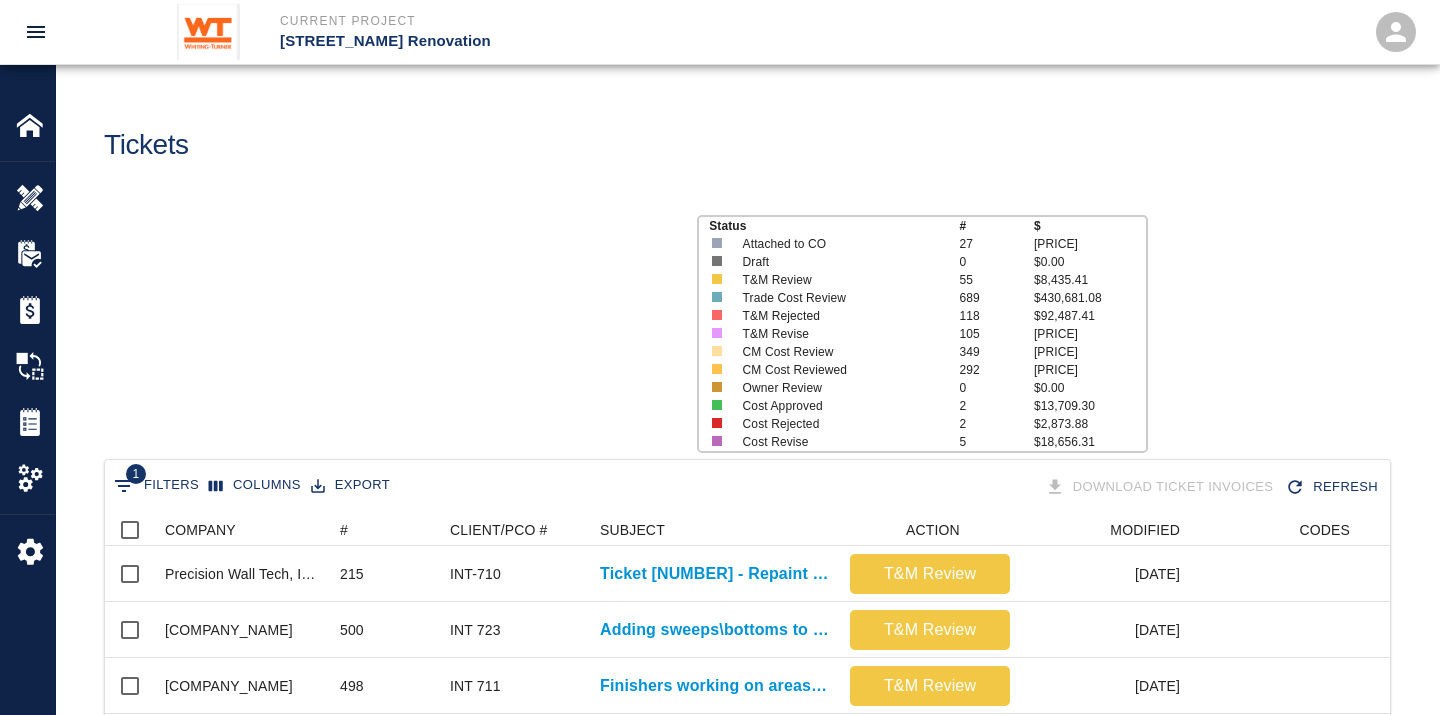 scroll, scrollTop: 17, scrollLeft: 17, axis: both 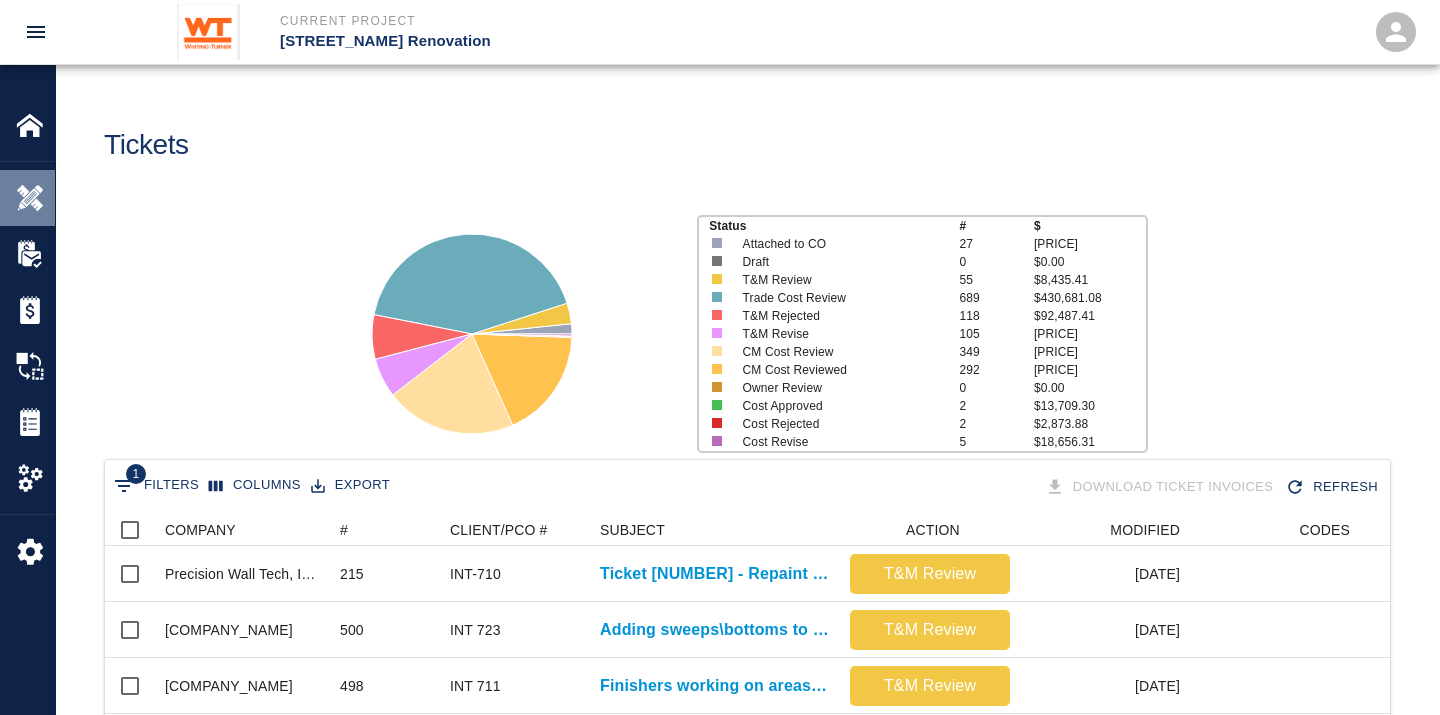 click at bounding box center (30, 198) 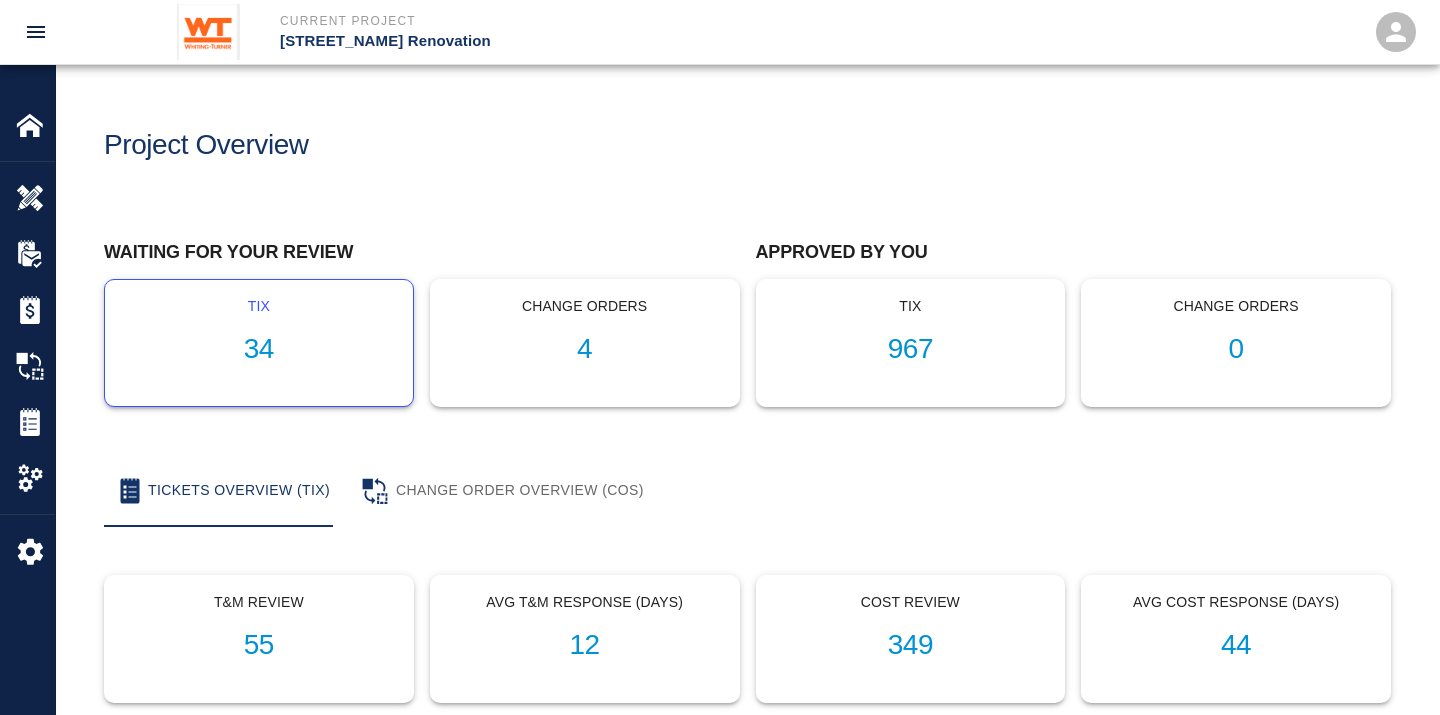 click on "34" at bounding box center [259, 349] 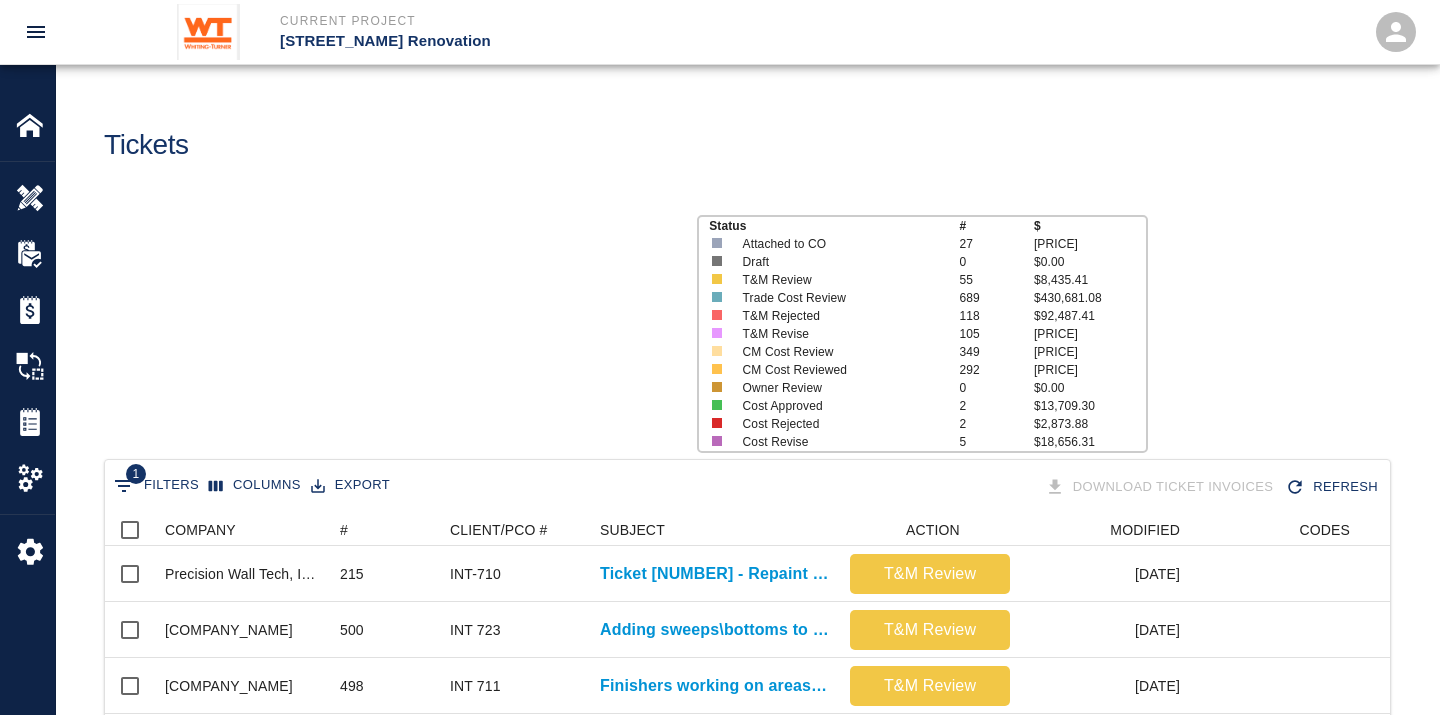 scroll, scrollTop: 17, scrollLeft: 17, axis: both 